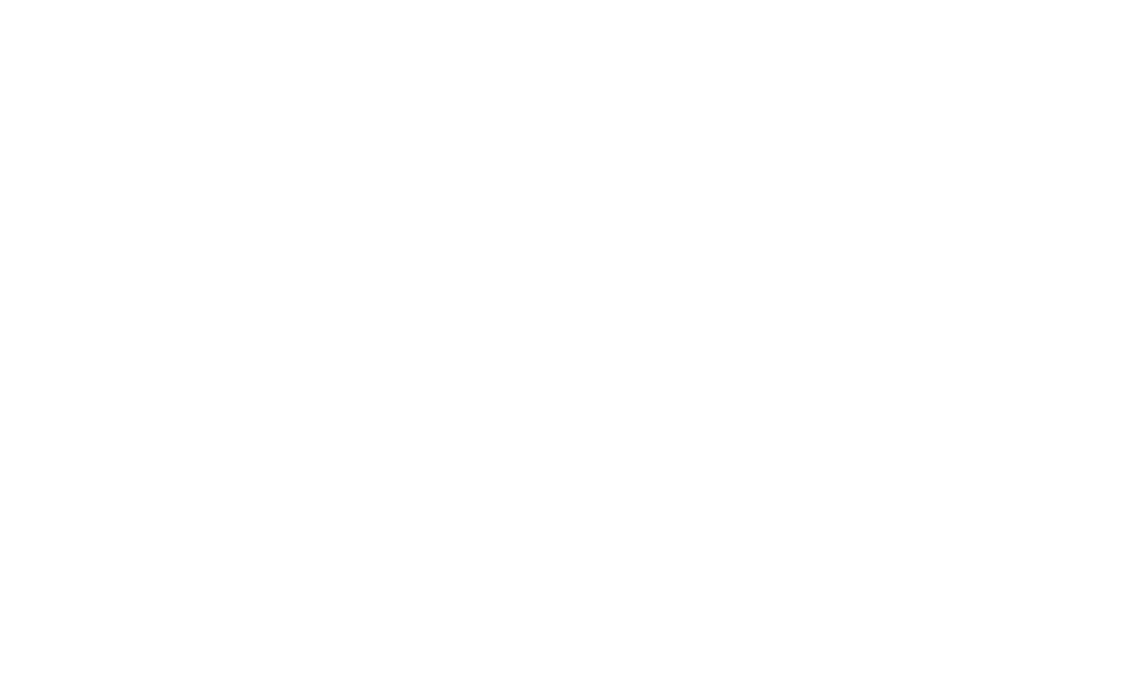 scroll, scrollTop: 0, scrollLeft: 0, axis: both 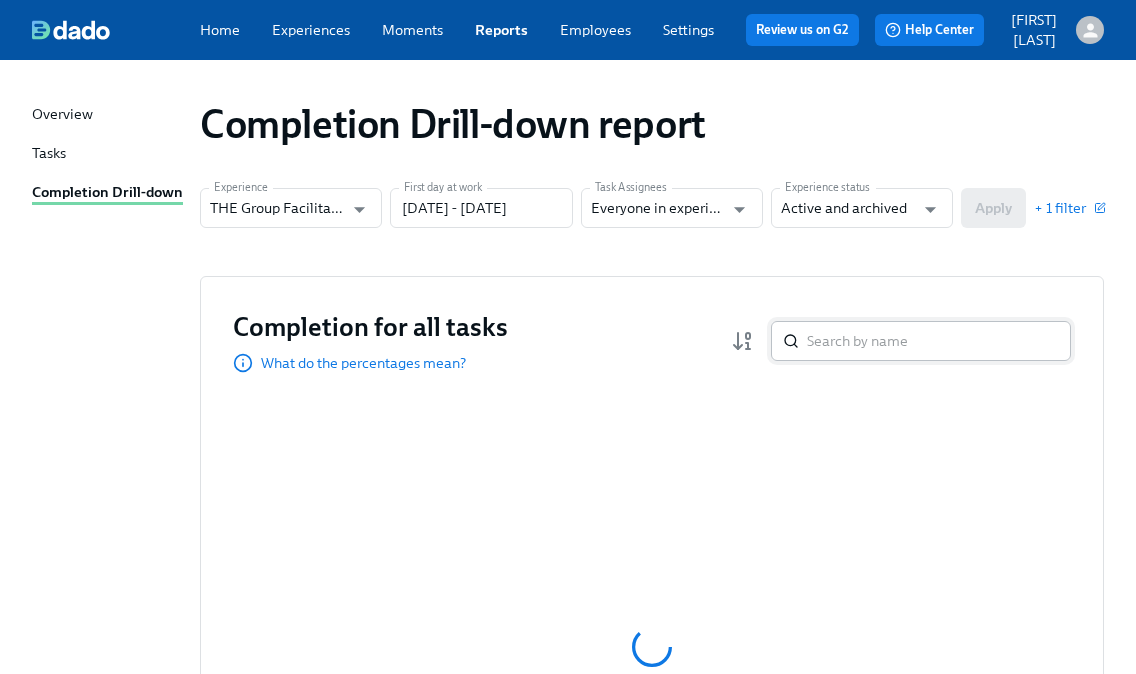 click at bounding box center [939, 341] 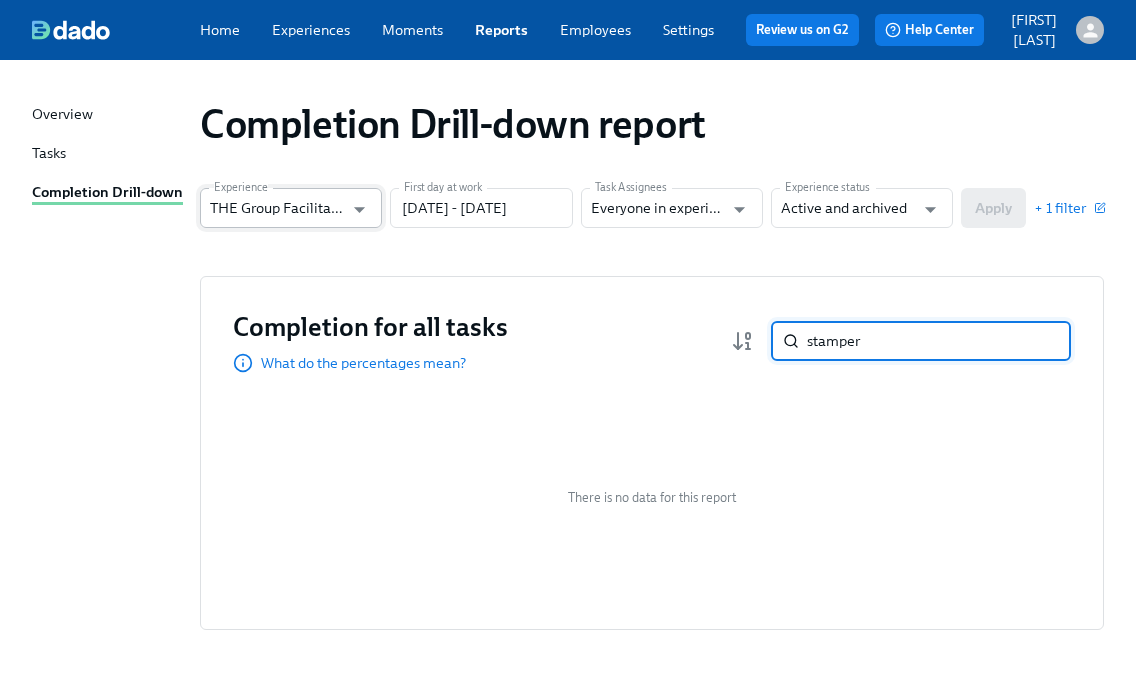 type on "stamper" 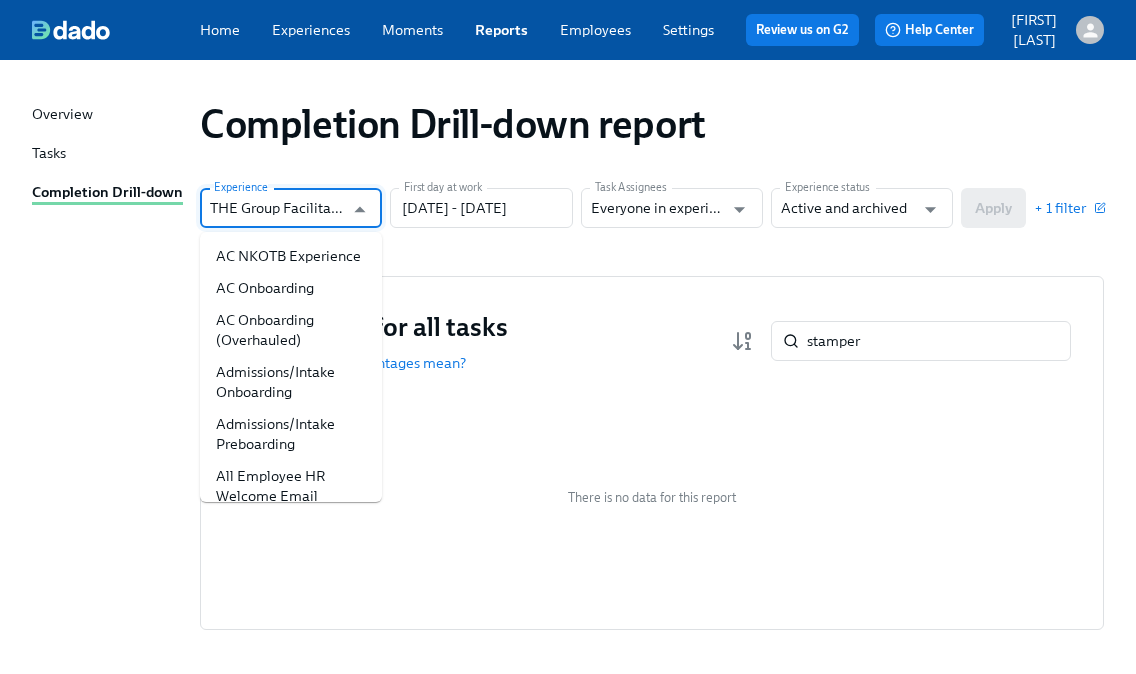 click on "THE Group Facilitator Onboarding" at bounding box center [276, 208] 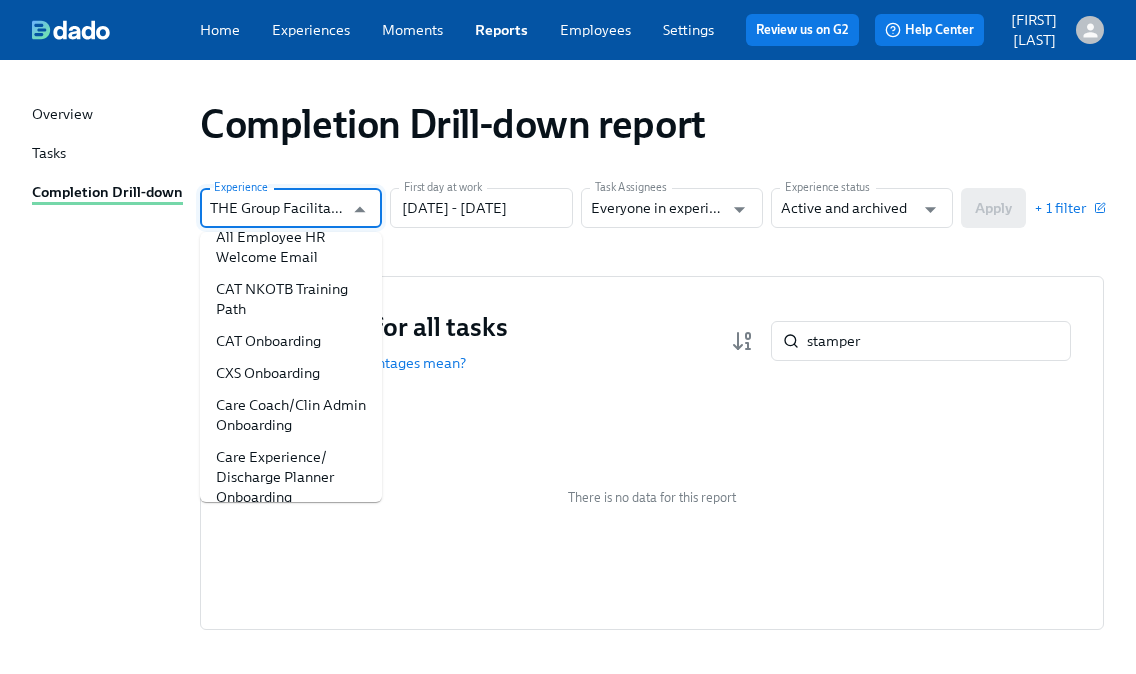 scroll, scrollTop: 233, scrollLeft: 0, axis: vertical 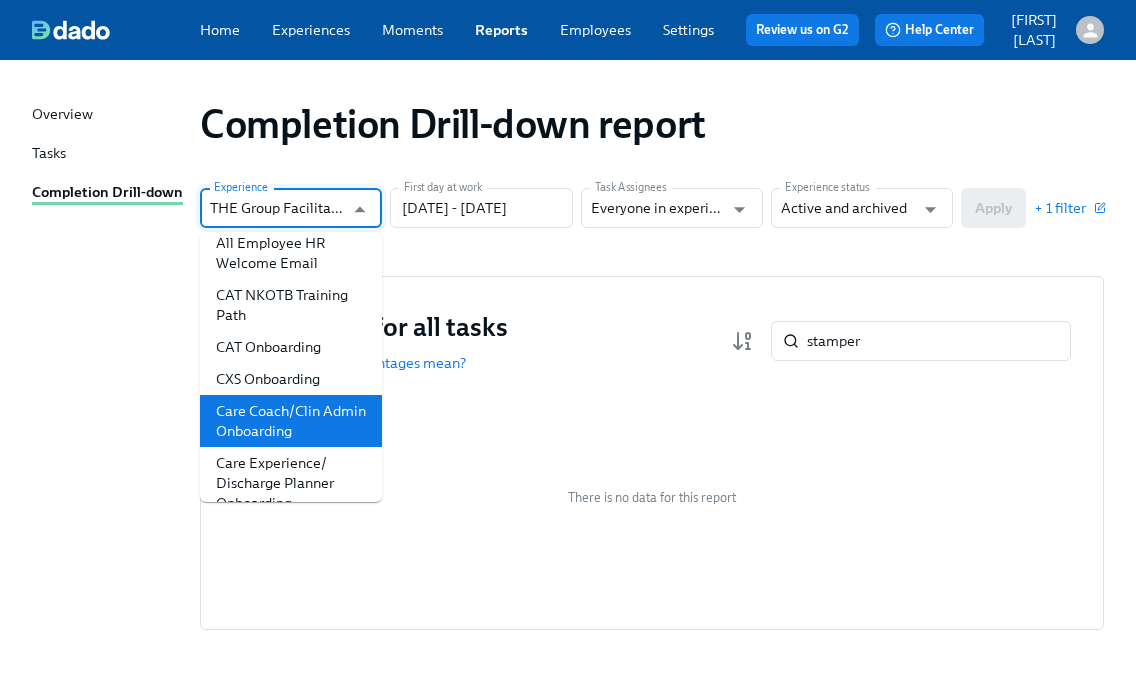 click on "Care Coach/Clin Admin Onboarding" at bounding box center [291, 421] 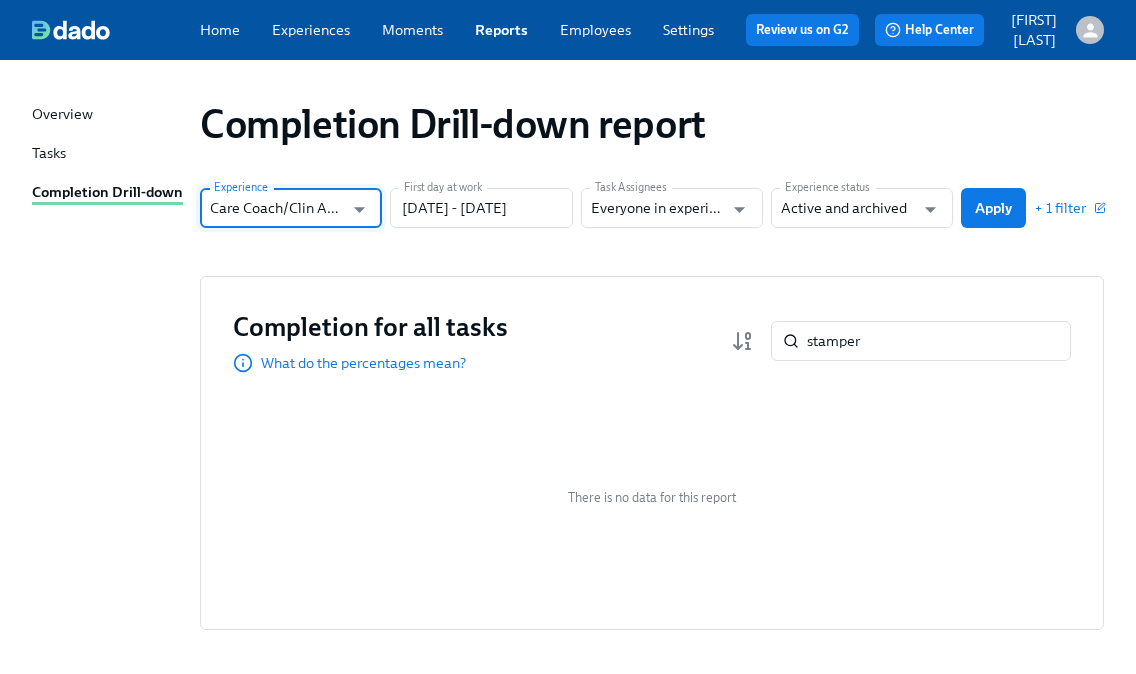 click on "Apply" at bounding box center (993, 208) 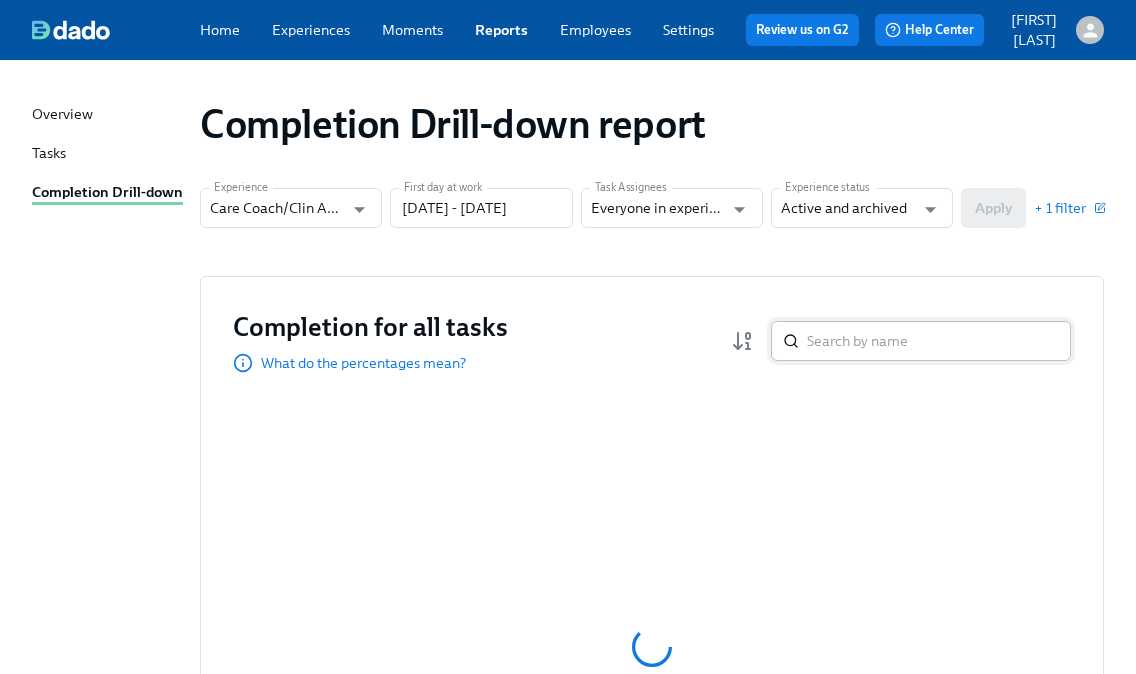 click at bounding box center [939, 341] 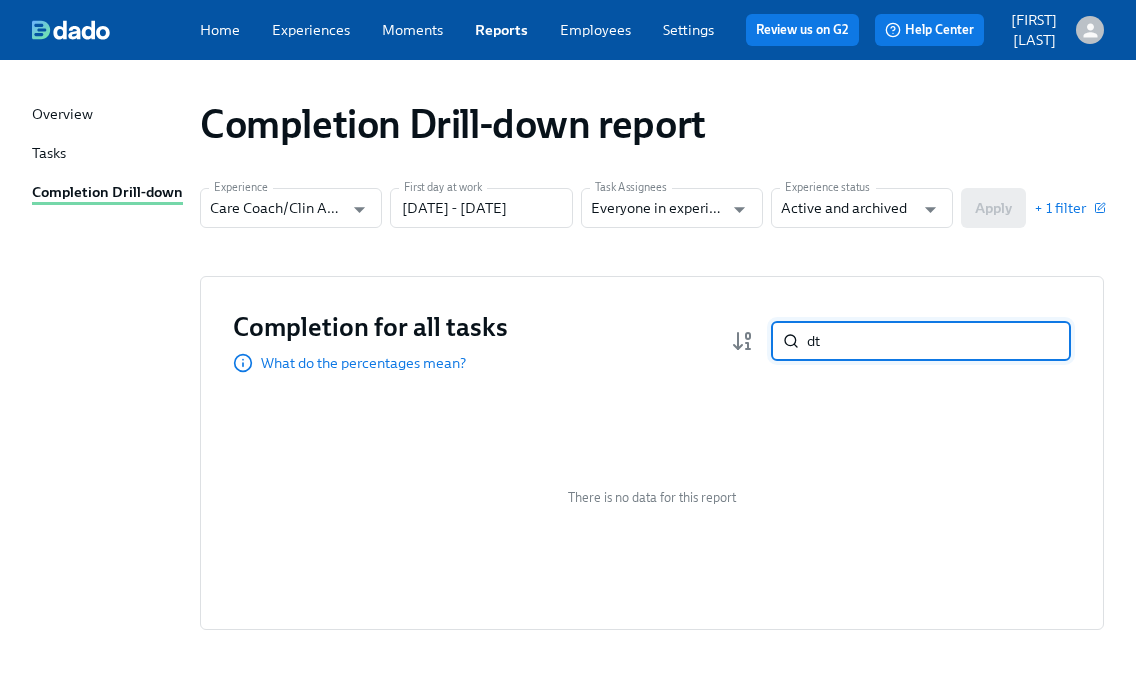type on "d" 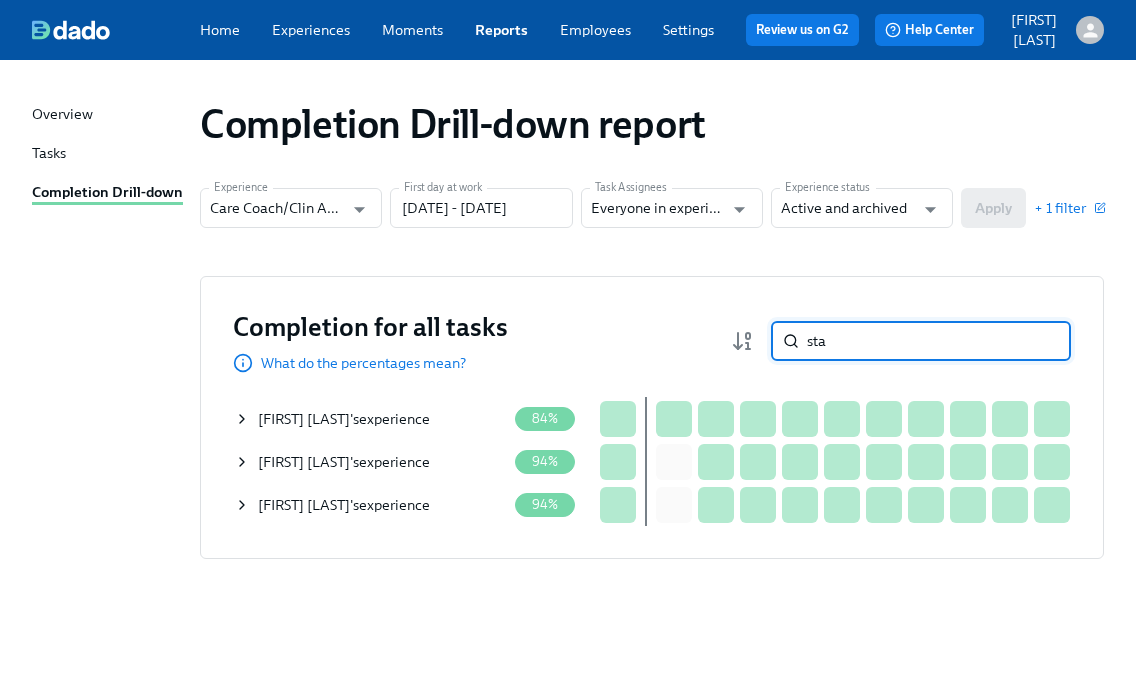 type on "sta" 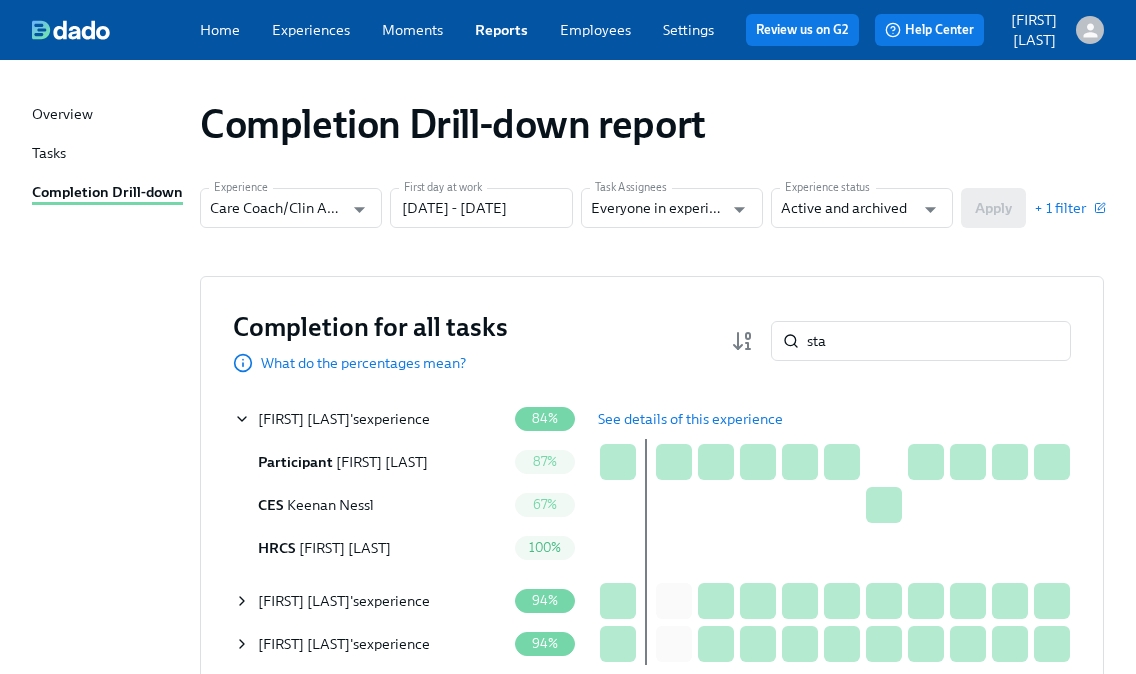 click on "See details of this experience" at bounding box center [690, 419] 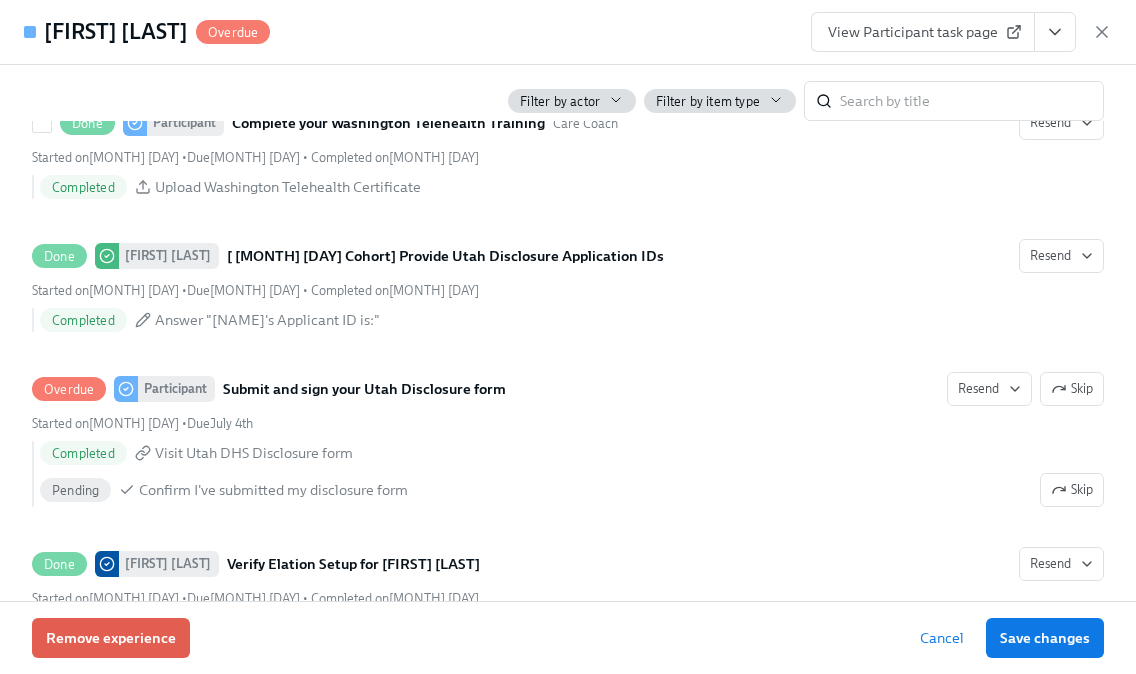 scroll, scrollTop: 2710, scrollLeft: 0, axis: vertical 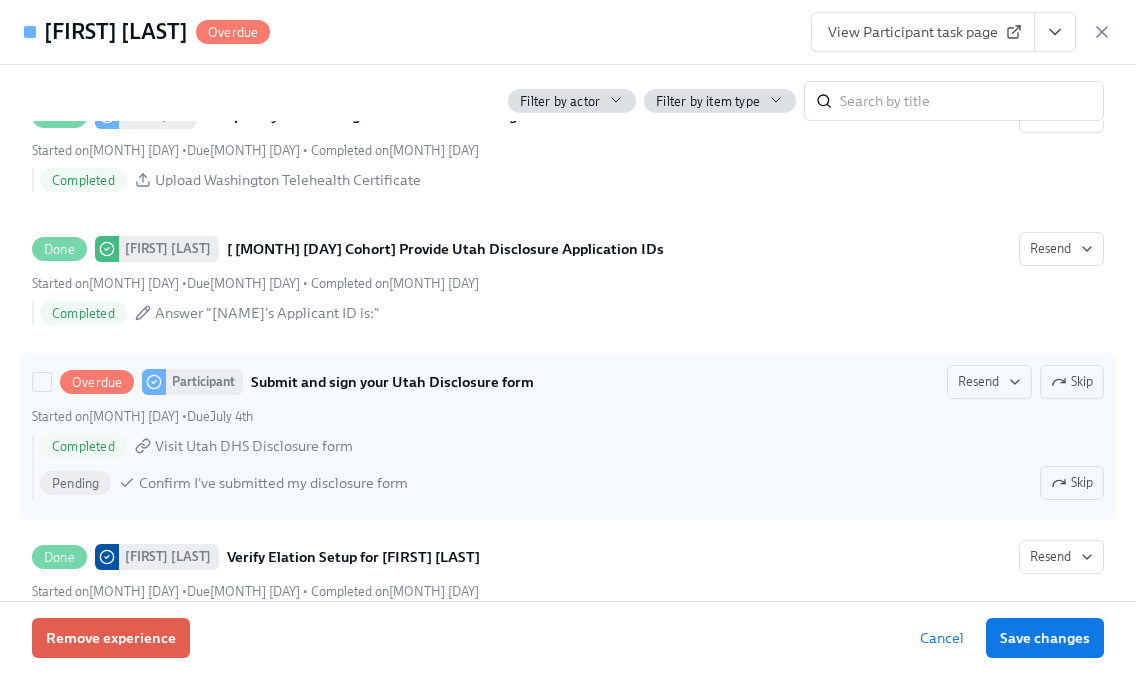 click on "Completed Visit [STATE] DHS Disclosure form" at bounding box center [572, 446] 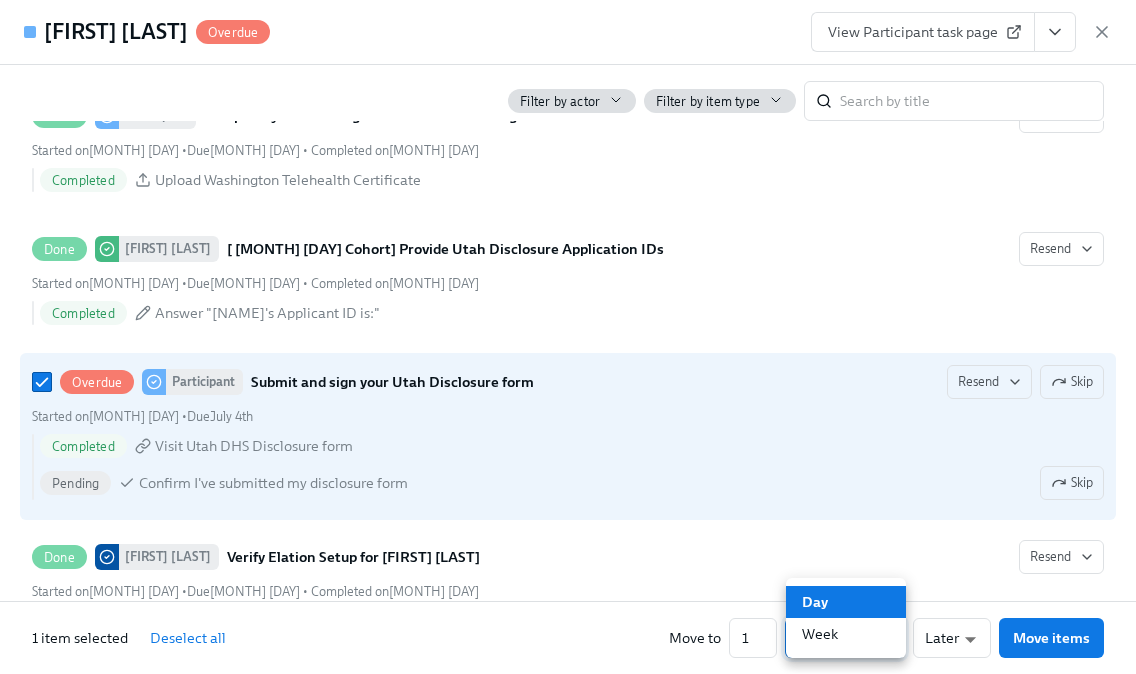 click on "Home Experiences Moments Reports Employees Settings Review us on G2 Help Center Chelsey Mendoza Overview Tasks Completion Drill-down Completion Drill-down report Experience Care Coach/Clin Admin Onboarding Experience First day at work 01/18/2024 - 01/01/2026 First day at work Task Assignees Everyone in experience Task Assignees Experience status Active and archived Experience status Apply + 1 filter Completion for all tasks What do the percentages mean? sta ​ Completion for all tasks table Alexis Stamper 's  experience 84% See details of this experience Participant   Alexis Stamper 87% CES   Keenan Nessl 67% HRCS   Chelsey Mendoza 100% Angelyque Bautista 's  experience 94% Katrina Savastano 's  experience 94%
Close cross-small Sort by Completion rate (low to high) Completion rate (high to low) Name (A-Z) Name (Z-A) Alexis Stamper Overdue View Participant task page First day at work 06/30/2025 10:00 AM EDT ​ Manager Ashley D'Antonio-Miller ​ Ashley MacKay ​ ​ 1" at bounding box center [568, 405] 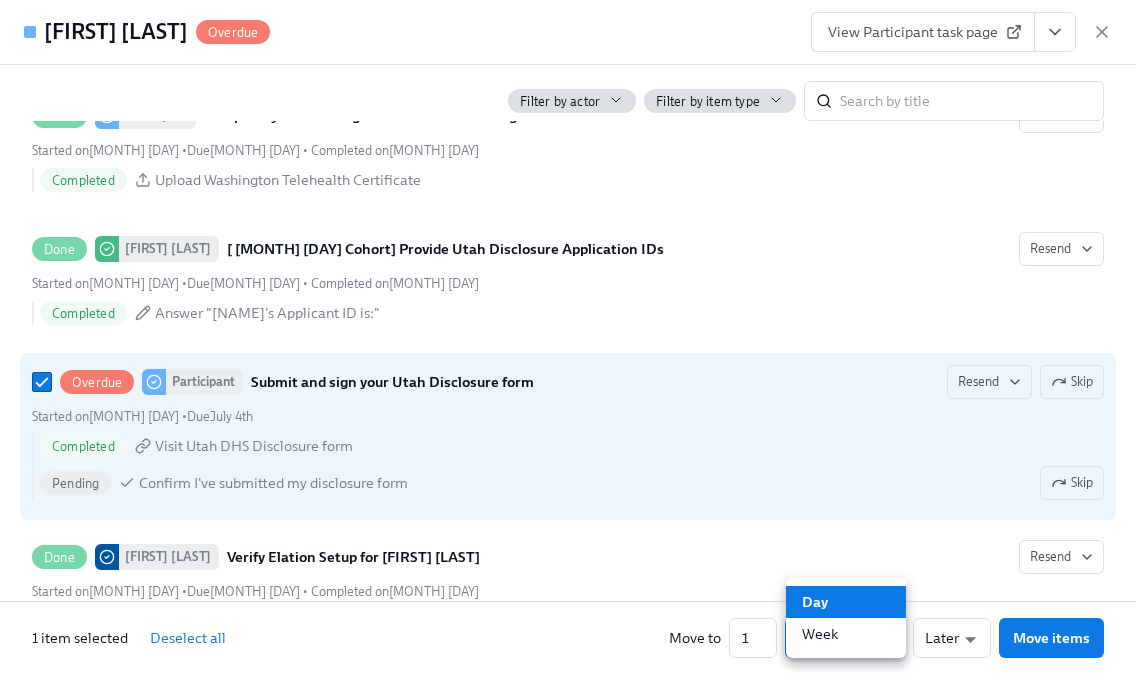 type on "w" 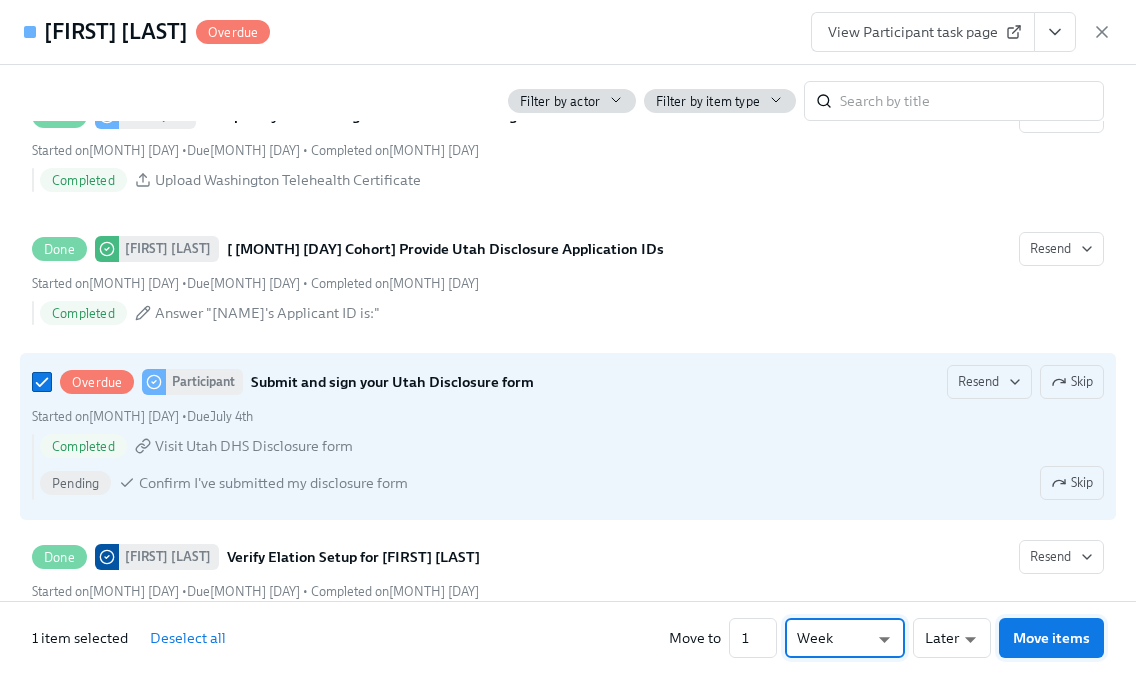 click on "Move items" at bounding box center (1051, 638) 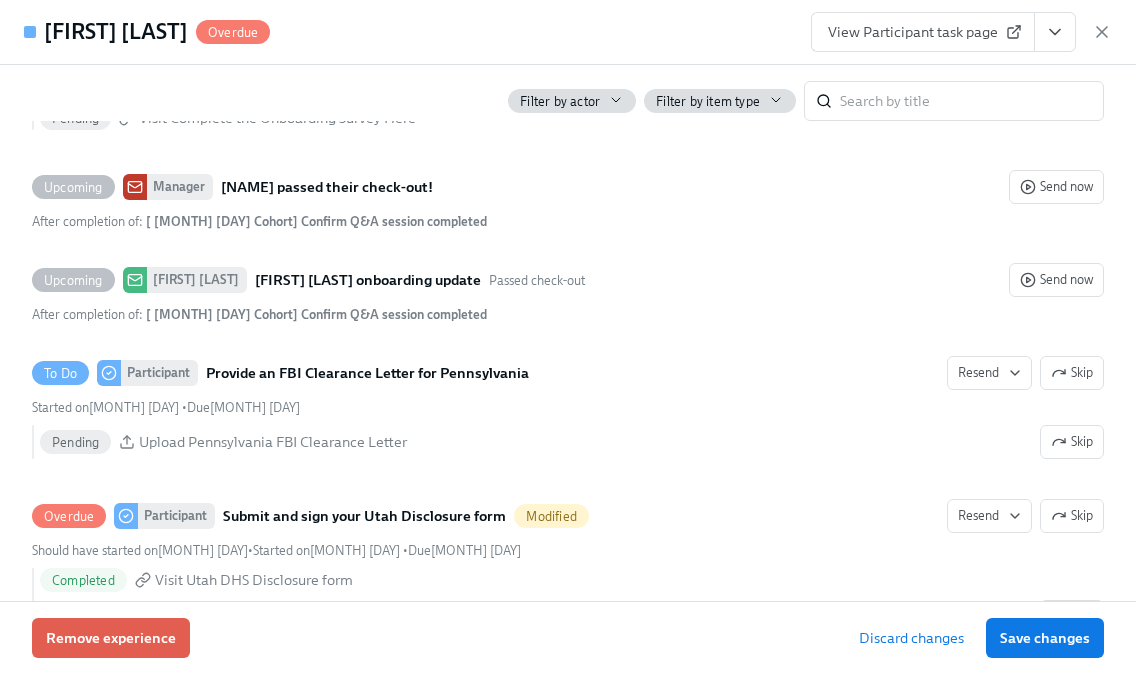 scroll, scrollTop: 3478, scrollLeft: 0, axis: vertical 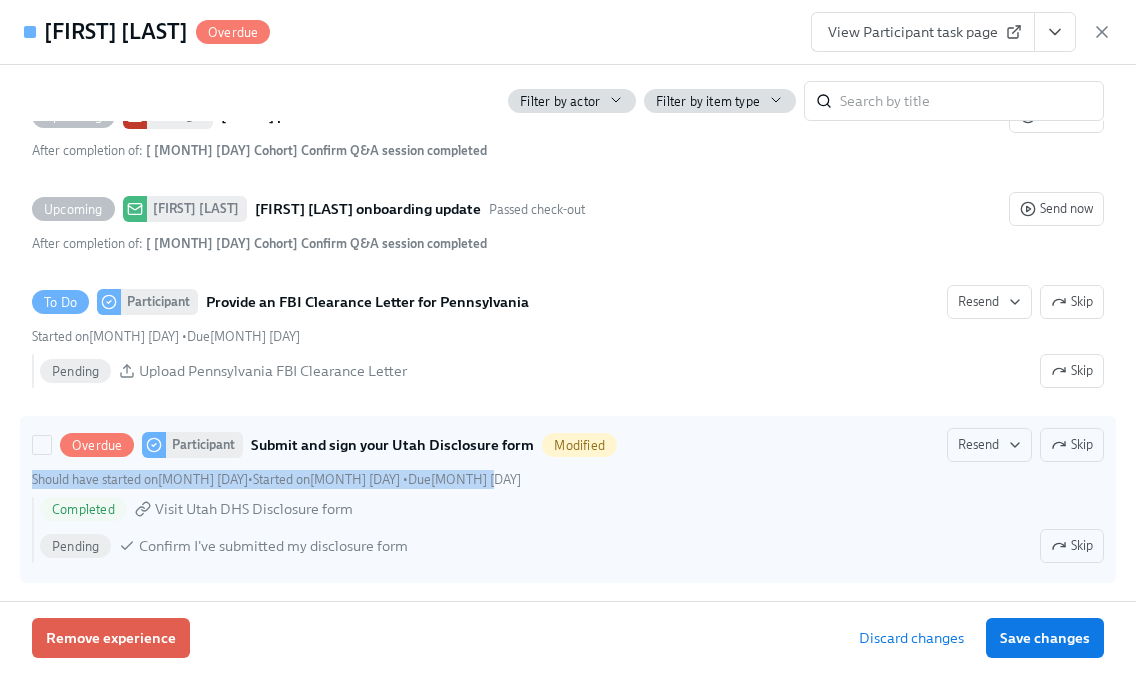 click on "Should have started on  July 15th  •  Started on  July 8th   •  Due  July 11th" at bounding box center (568, 479) 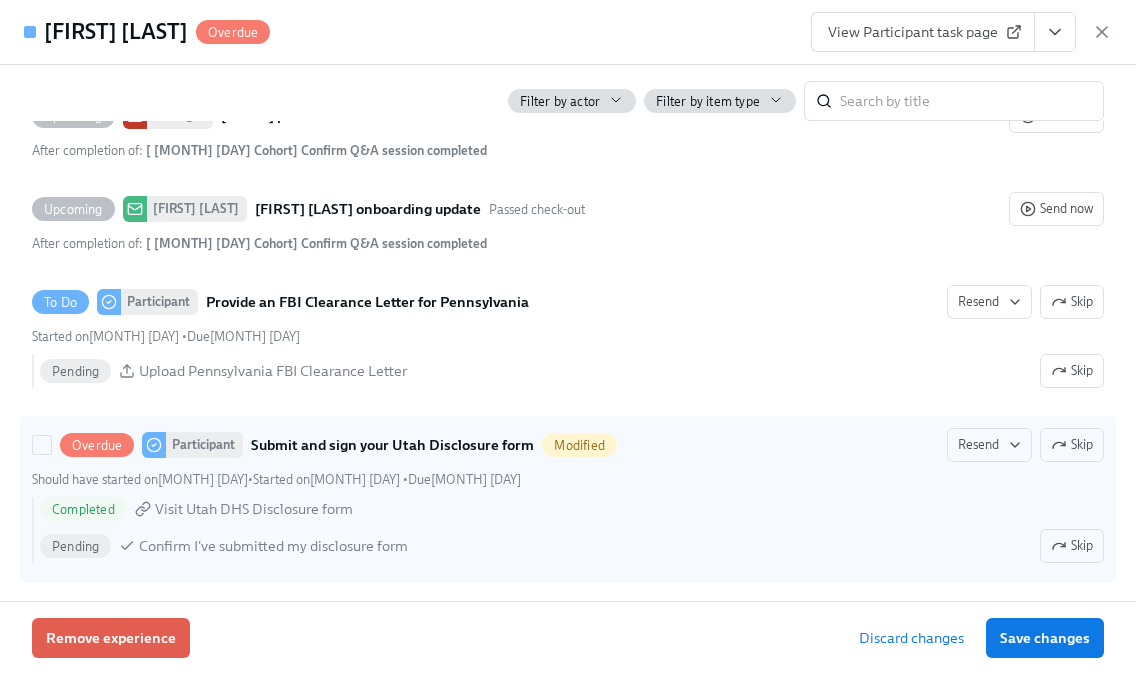 click on "Should have started on  July 15th  •  Started on  July 8th   •  Due  July 11th" at bounding box center [568, 479] 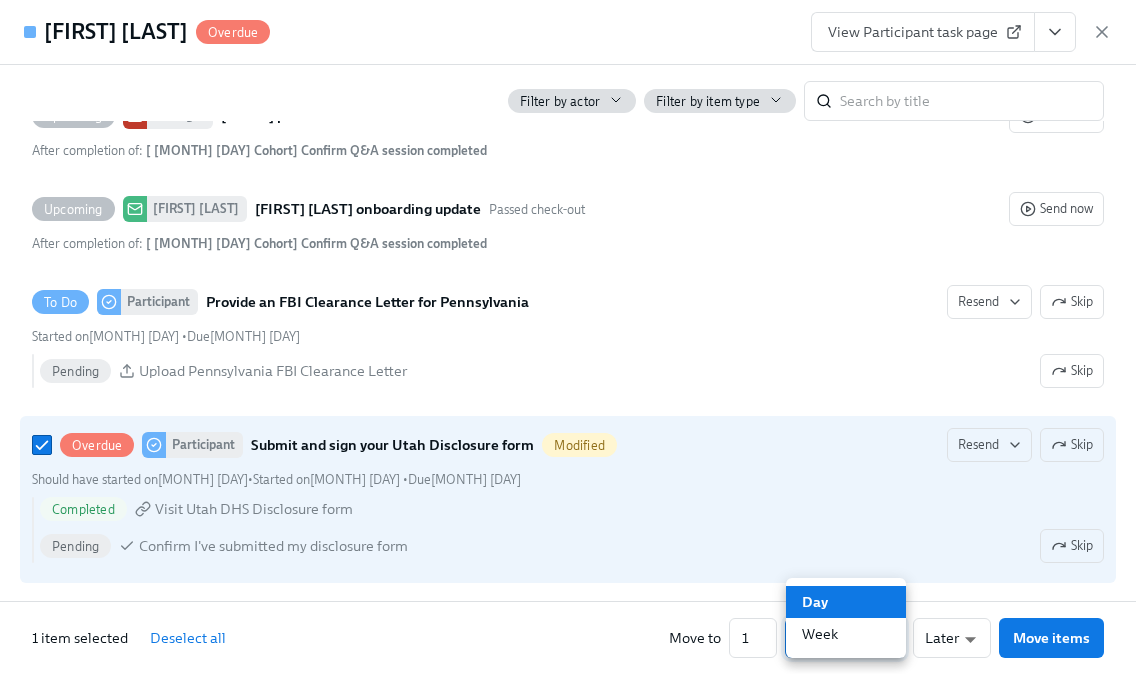 click on "Home Experiences Moments Reports Employees Settings Review us on G2 Help Center Chelsey Mendoza Overview Tasks Completion Drill-down Completion Drill-down report Experience Care Coach/Clin Admin Onboarding Experience First day at work 01/18/2024 - 01/01/2026 First day at work Task Assignees Everyone in experience Task Assignees Experience status Active and archived Experience status Apply + 1 filter Completion for all tasks What do the percentages mean? sta ​ Completion for all tasks table Alexis Stamper 's  experience 84% See details of this experience Participant   Alexis Stamper 87% CES   Keenan Nessl 67% HRCS   Chelsey Mendoza 100% Angelyque Bautista 's  experience 94% Katrina Savastano 's  experience 94%
Close cross-small Sort by Completion rate (low to high) Completion rate (high to low) Name (A-Z) Name (Z-A) Alexis Stamper Overdue View Participant task page First day at work 06/30/2025 10:00 AM EDT ​ Manager Ashley D'Antonio-Miller ​ Ashley MacKay ​ ​ 1" at bounding box center (568, 405) 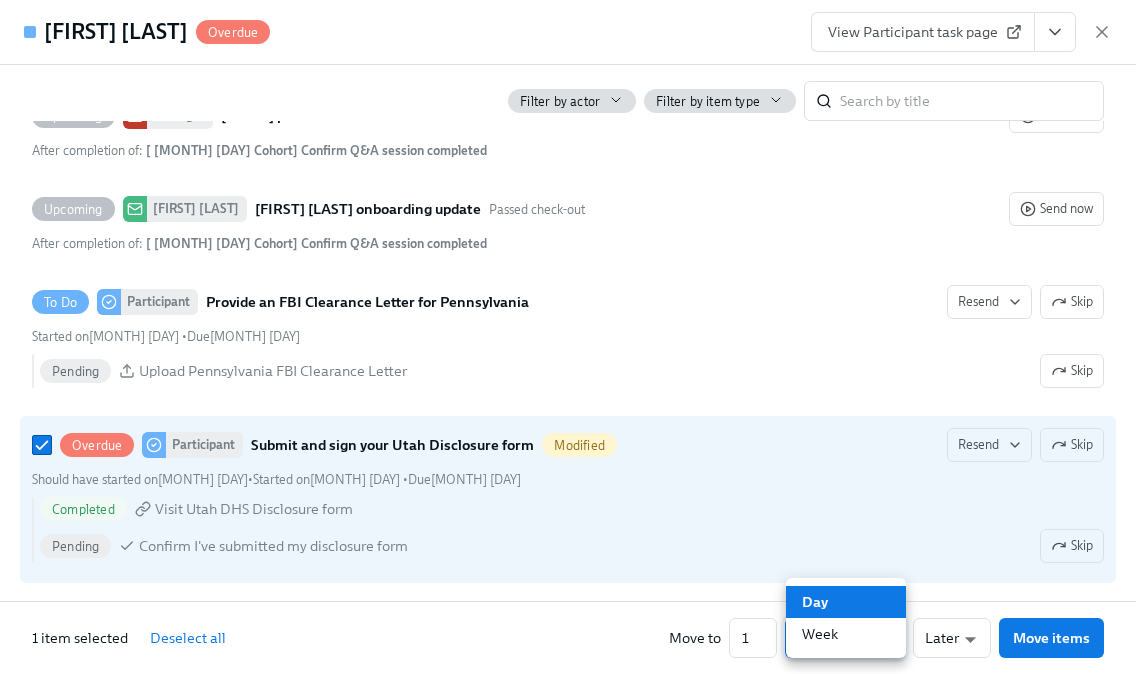 type on "w" 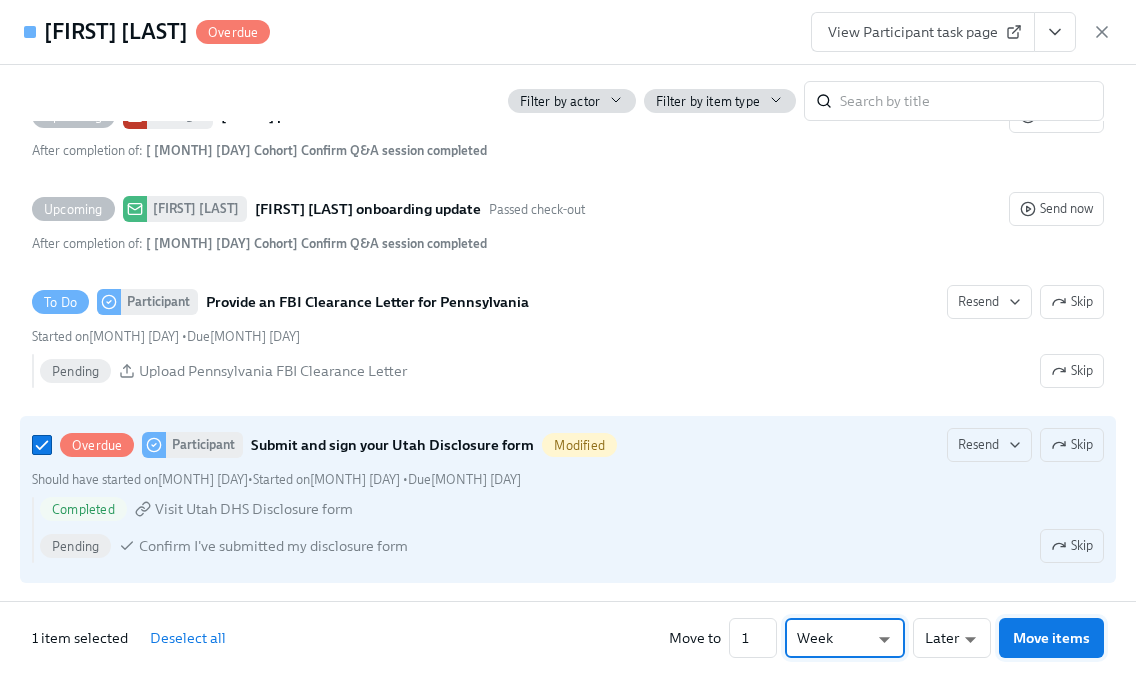 click on "Move items" at bounding box center [1051, 638] 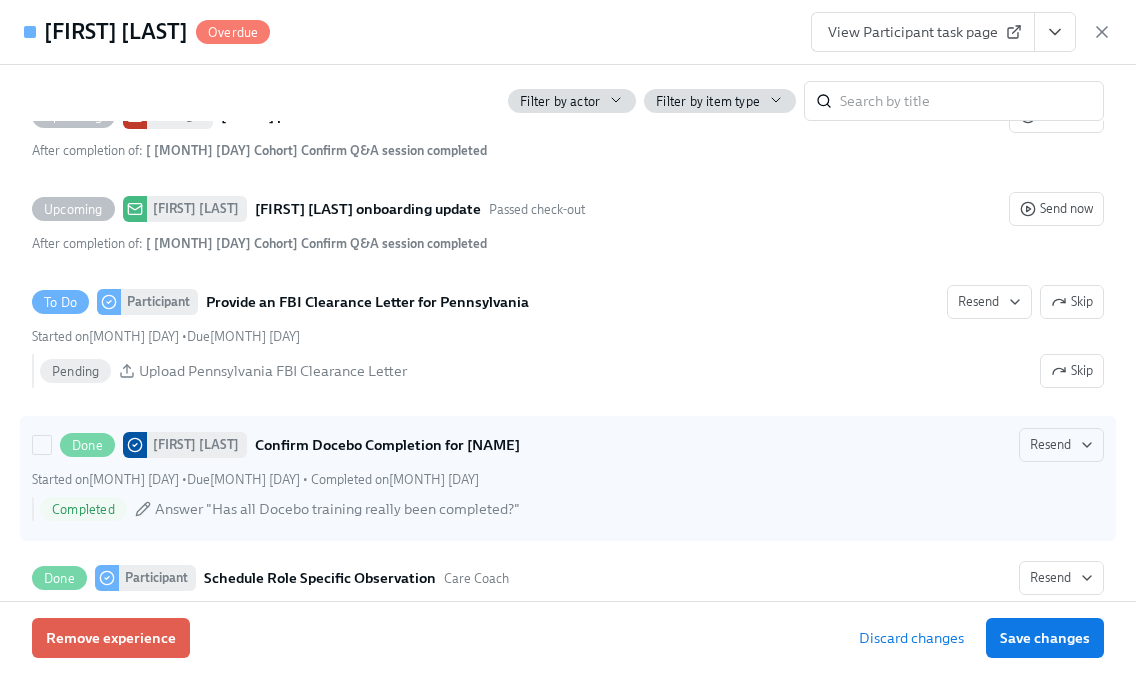 click on "Completed Answer "Has all Docebo training really been completed?"" at bounding box center (572, 509) 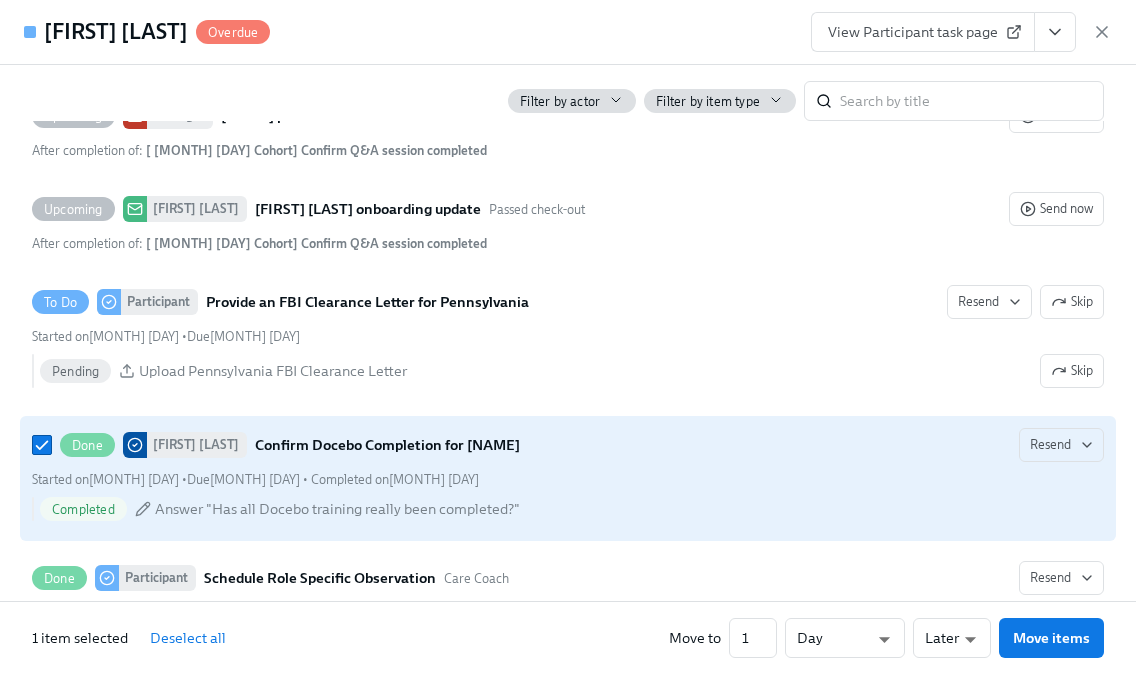 scroll, scrollTop: 3903, scrollLeft: 0, axis: vertical 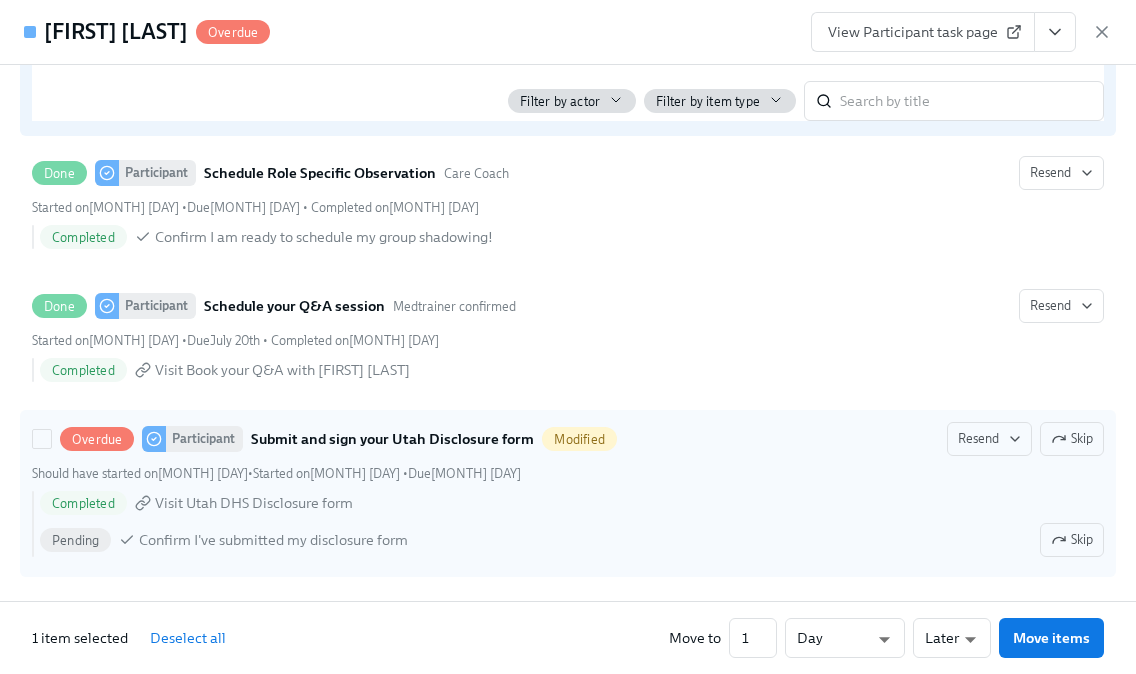 click on "Completed Visit [STATE] DHS Disclosure form" at bounding box center [572, 503] 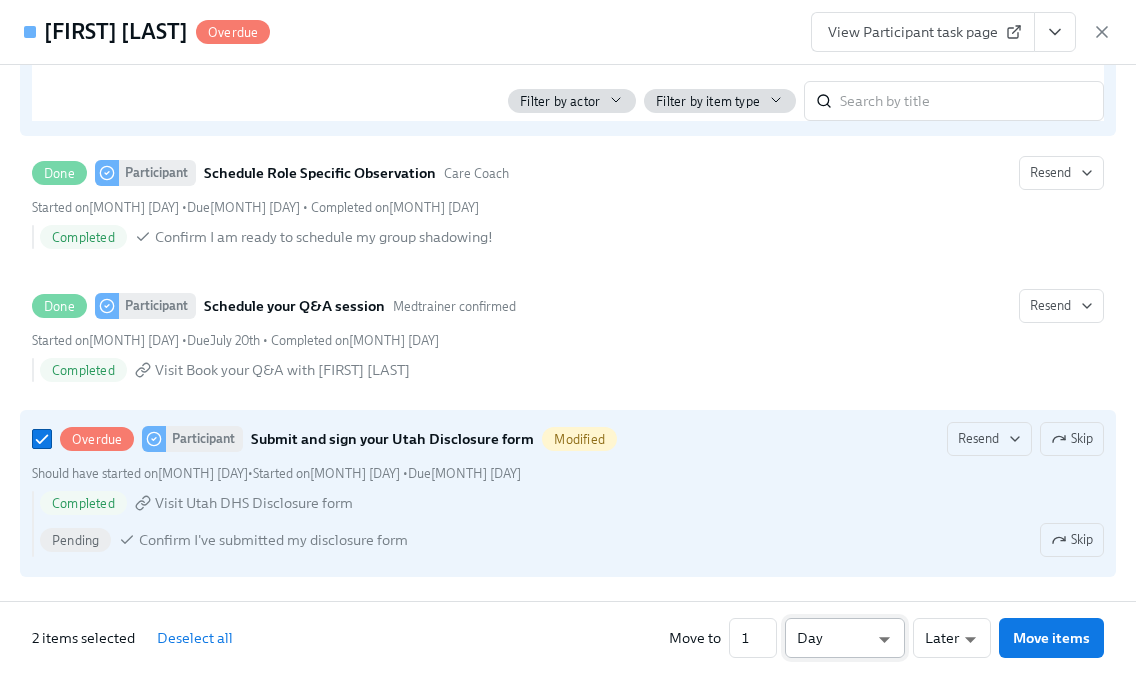 click on "Home Experiences Moments Reports Employees Settings Review us on G2 Help Center Chelsey Mendoza Overview Tasks Completion Drill-down Completion Drill-down report Experience Care Coach/Clin Admin Onboarding Experience First day at work 01/18/2024 - 01/01/2026 First day at work Task Assignees Everyone in experience Task Assignees Experience status Active and archived Experience status Apply + 1 filter Completion for all tasks What do the percentages mean? sta ​ Completion for all tasks table Alexis Stamper 's  experience 84% See details of this experience Participant   Alexis Stamper 87% CES   Keenan Nessl 67% HRCS   Chelsey Mendoza 100% Angelyque Bautista 's  experience 94% Katrina Savastano 's  experience 94%
Close cross-small Sort by Completion rate (low to high) Completion rate (high to low) Name (A-Z) Name (Z-A) Alexis Stamper Overdue View Participant task page First day at work 06/30/2025 10:00 AM EDT ​ Manager Ashley D'Antonio-Miller ​ Ashley MacKay ​ ​ 1" at bounding box center (568, 405) 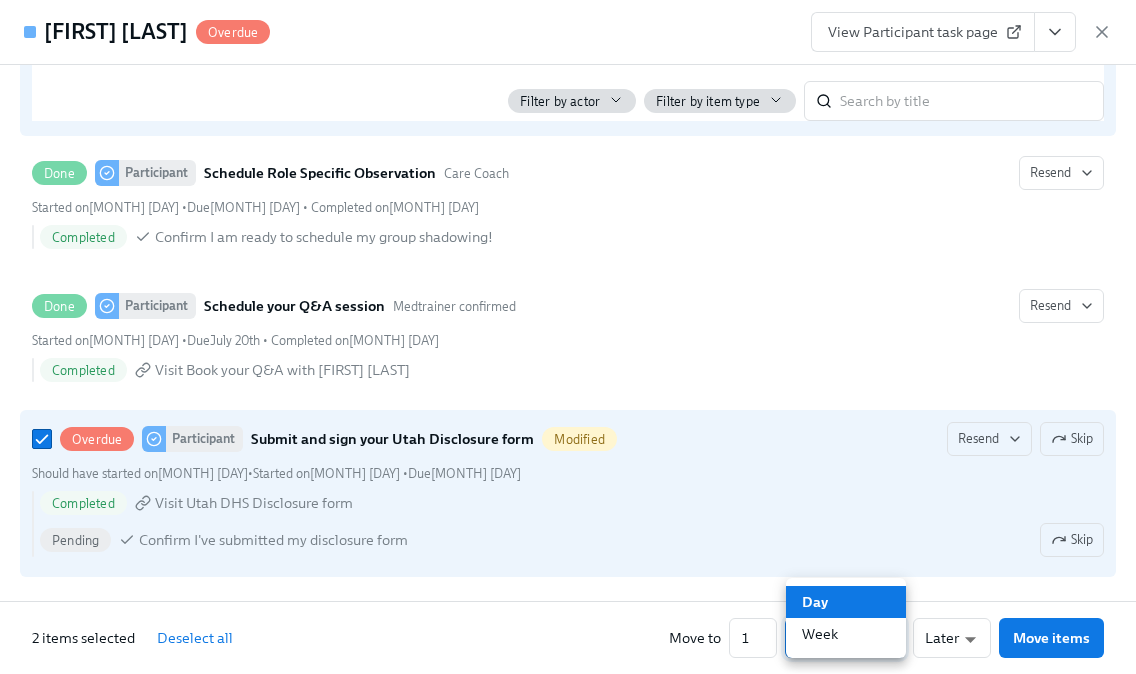 click on "Week" at bounding box center [846, 634] 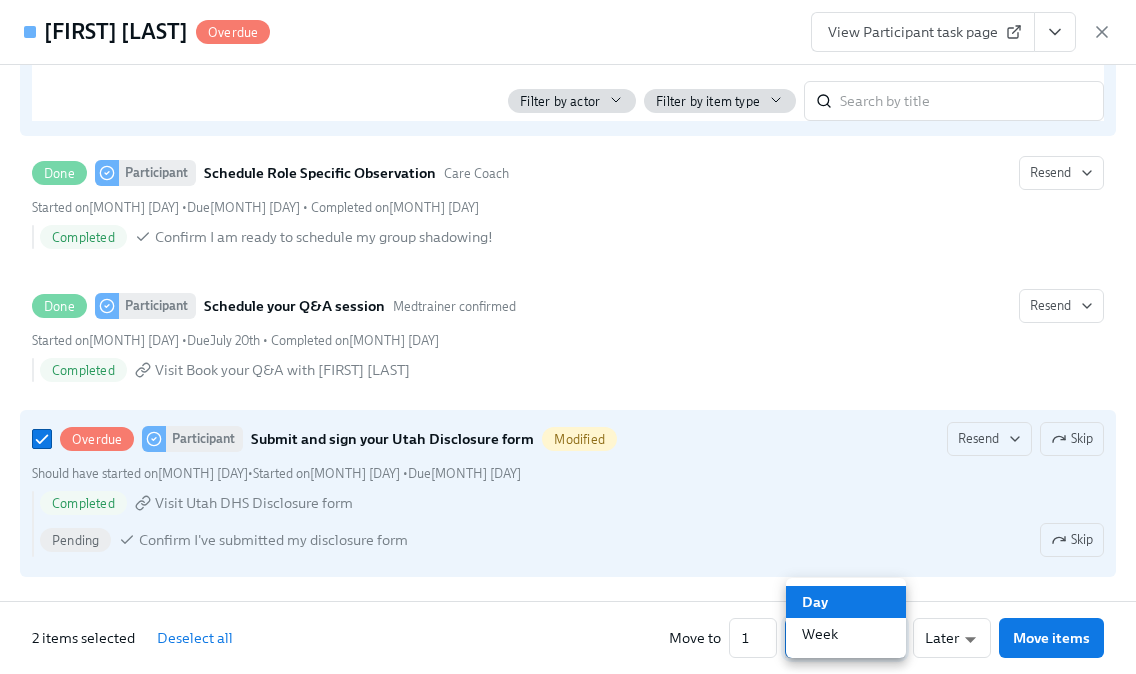 type on "w" 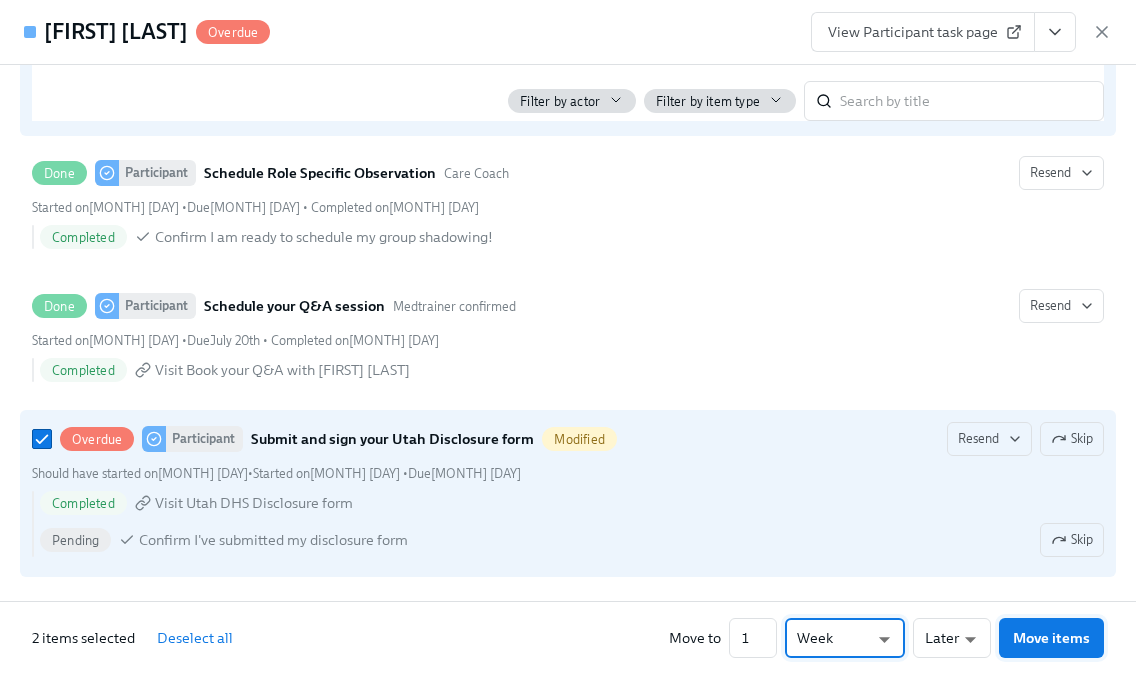 click on "Move items" at bounding box center (1051, 638) 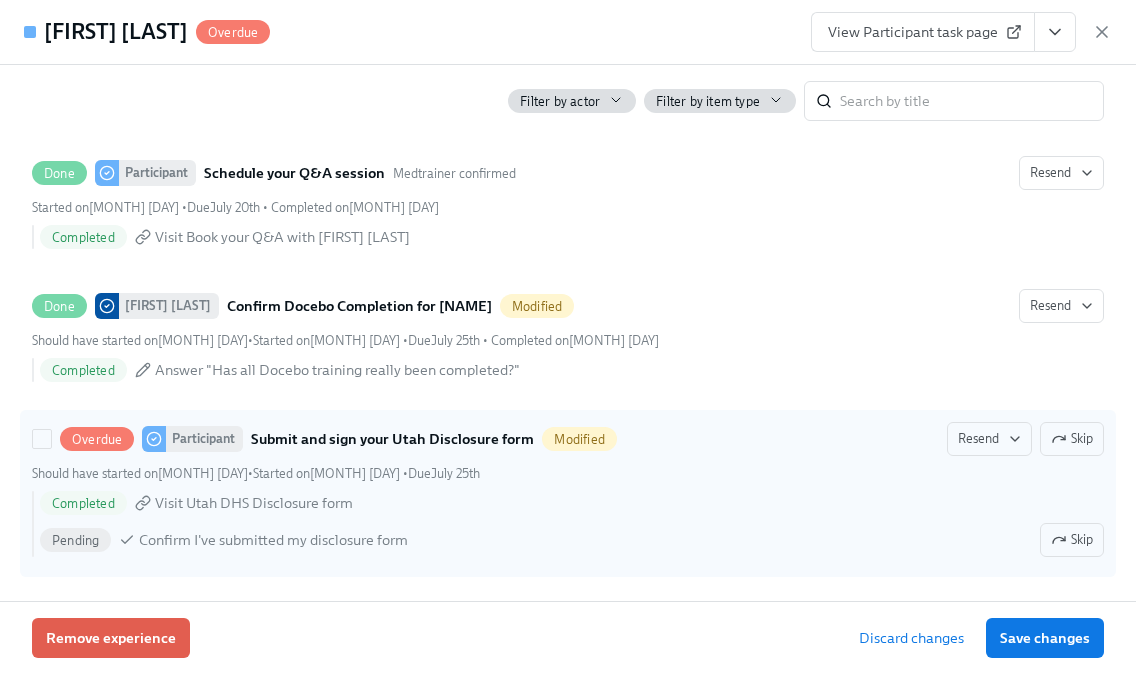 click on "Pending Confirm I've submitted my disclosure form Skip" at bounding box center [572, 540] 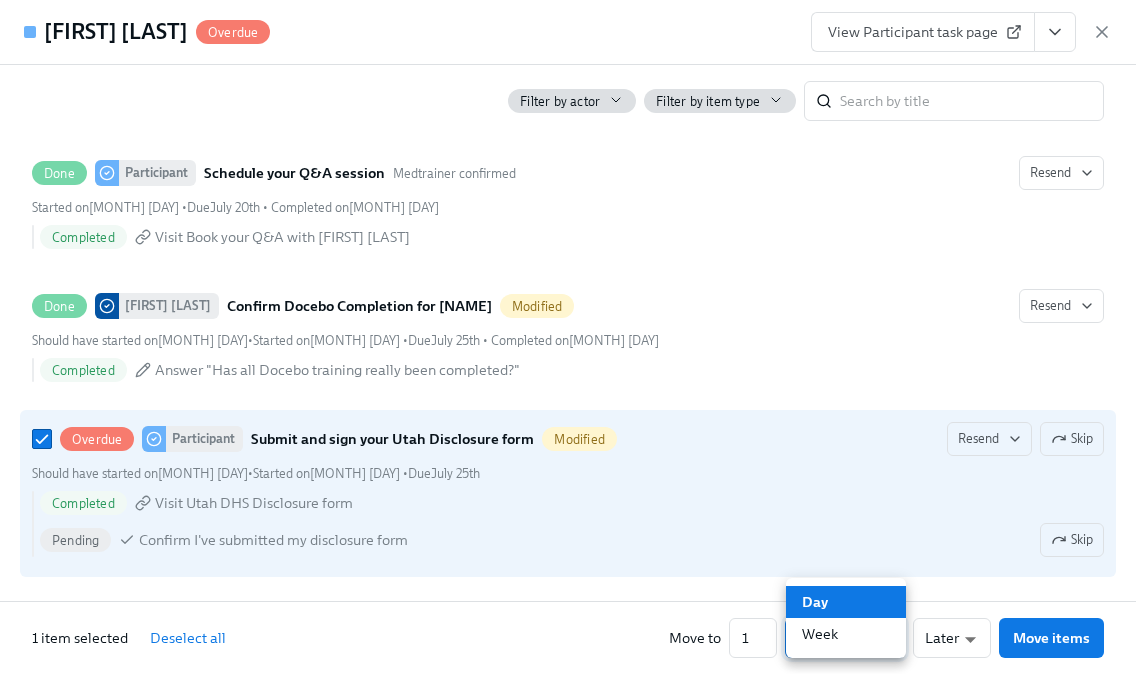 click on "Home Experiences Moments Reports Employees Settings Review us on G2 Help Center Chelsey Mendoza Overview Tasks Completion Drill-down Completion Drill-down report Experience Care Coach/Clin Admin Onboarding Experience First day at work 01/18/2024 - 01/01/2026 First day at work Task Assignees Everyone in experience Task Assignees Experience status Active and archived Experience status Apply + 1 filter Completion for all tasks What do the percentages mean? sta ​ Completion for all tasks table Alexis Stamper 's  experience 84% See details of this experience Participant   Alexis Stamper 87% CES   Keenan Nessl 67% HRCS   Chelsey Mendoza 100% Angelyque Bautista 's  experience 94% Katrina Savastano 's  experience 94%
Close cross-small Sort by Completion rate (low to high) Completion rate (high to low) Name (A-Z) Name (Z-A) Alexis Stamper Overdue View Participant task page First day at work 06/30/2025 10:00 AM EDT ​ Manager Ashley D'Antonio-Miller ​ Ashley MacKay ​ ​ 1" at bounding box center [568, 405] 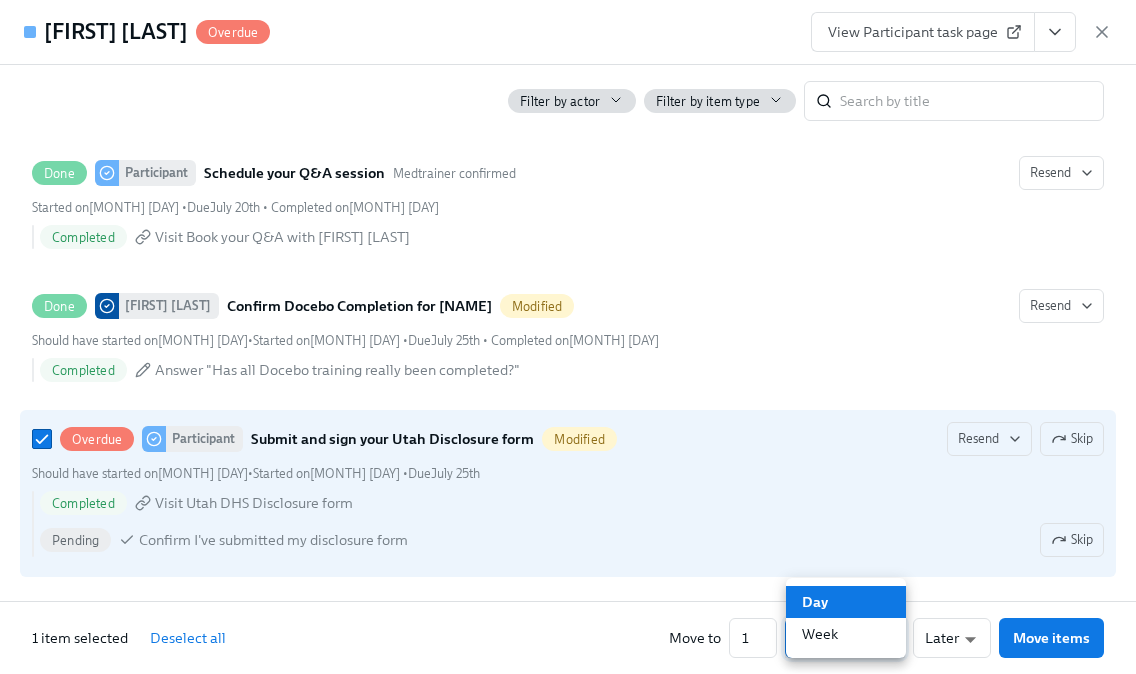 type on "w" 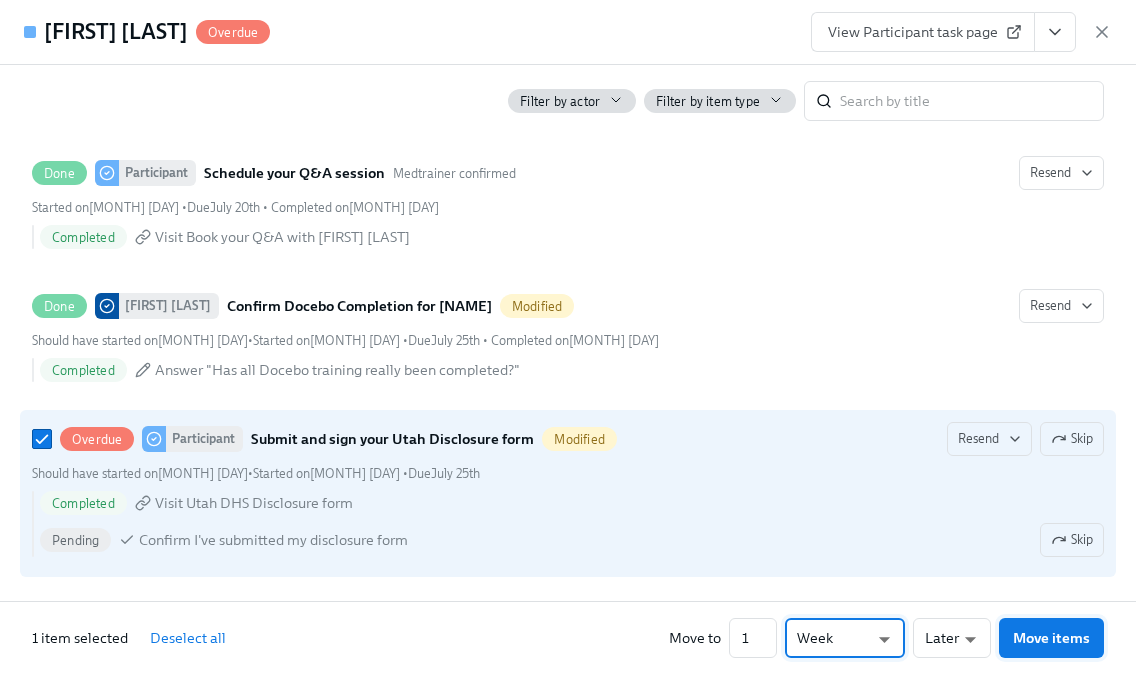 click on "Move items" at bounding box center (1051, 638) 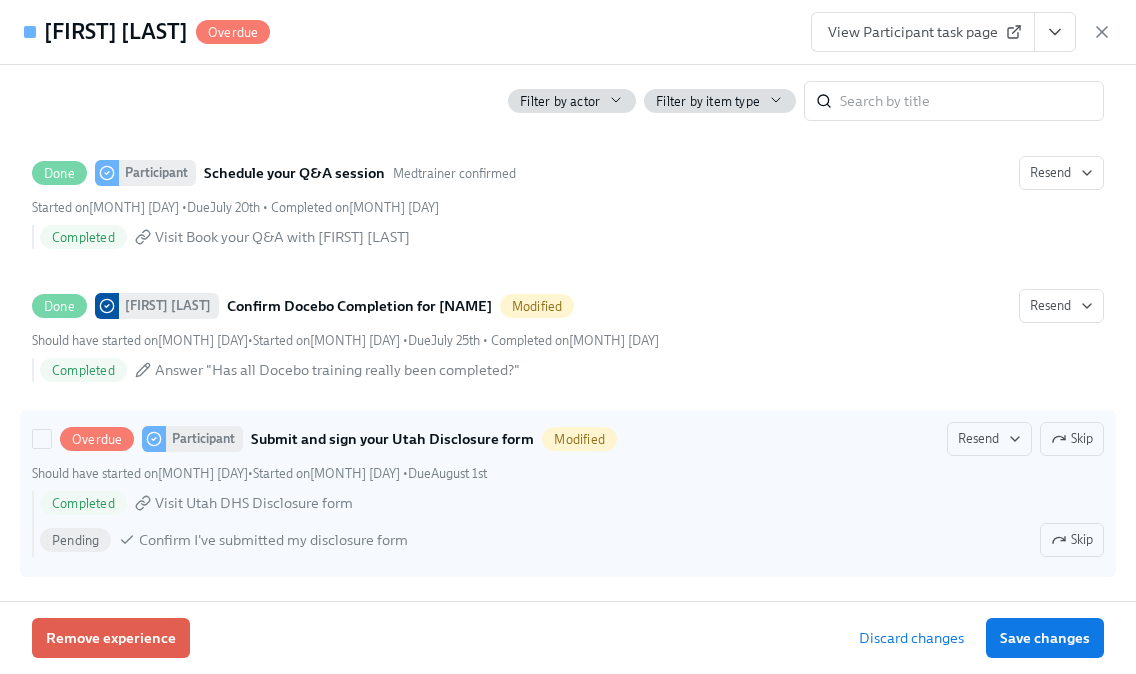 click on "Completed Visit [STATE] DHS Disclosure form" at bounding box center [572, 503] 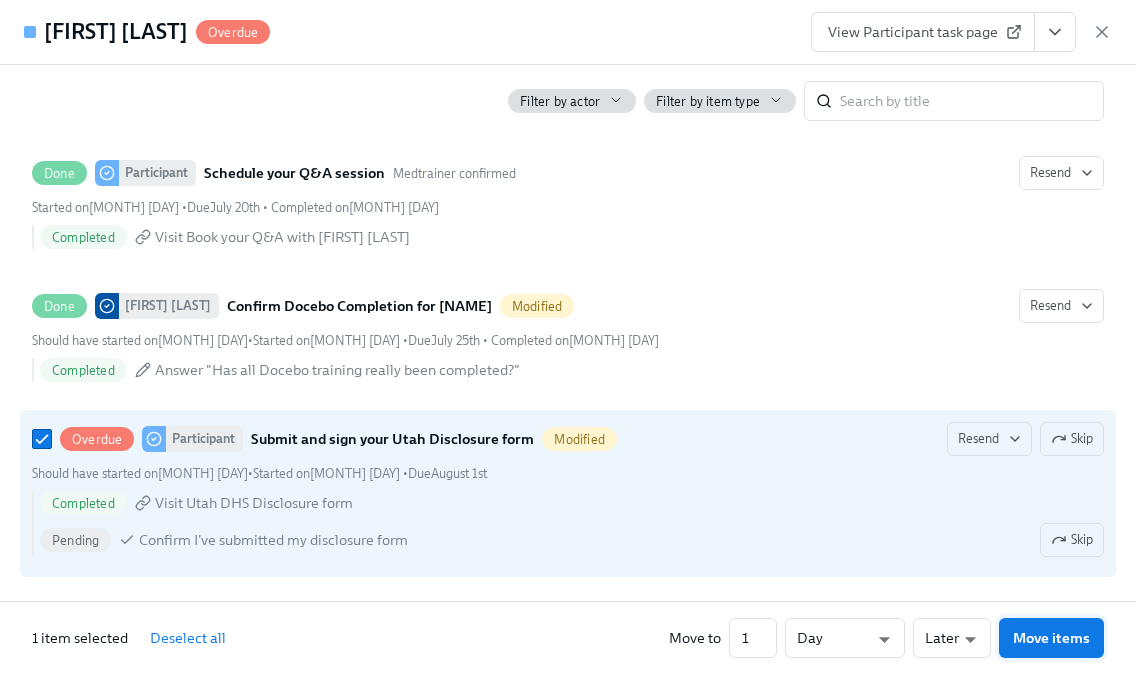 click on "Move items" at bounding box center (1051, 638) 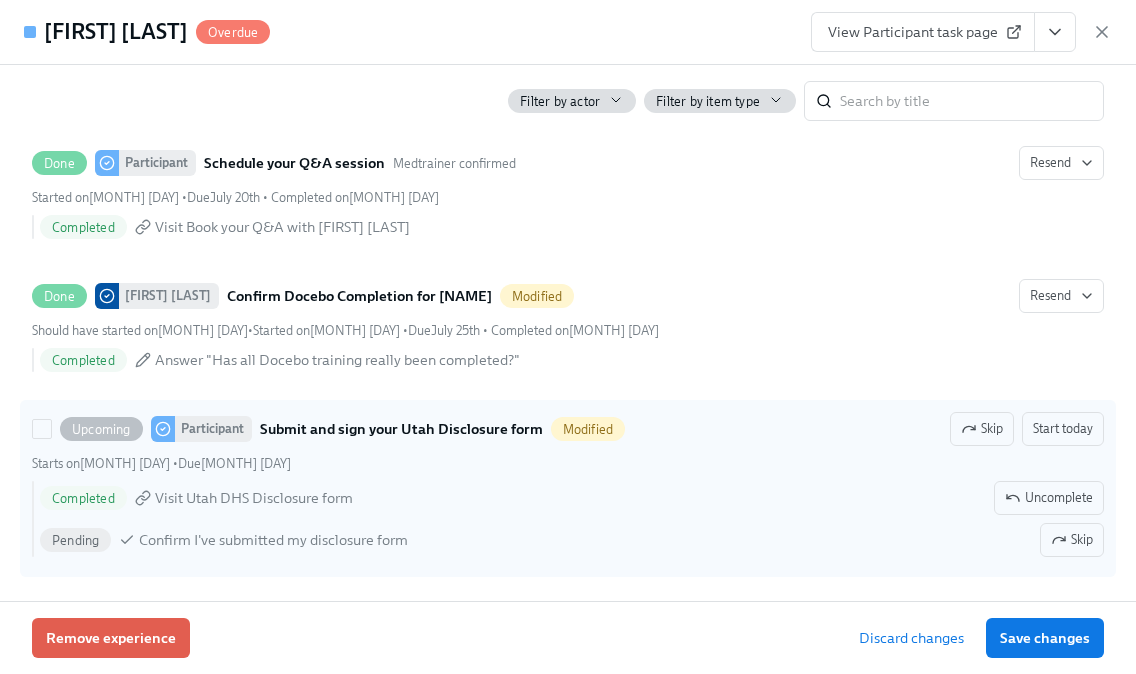 click on "Completed Visit Utah DHS Disclosure form Uncomplete" at bounding box center [572, 498] 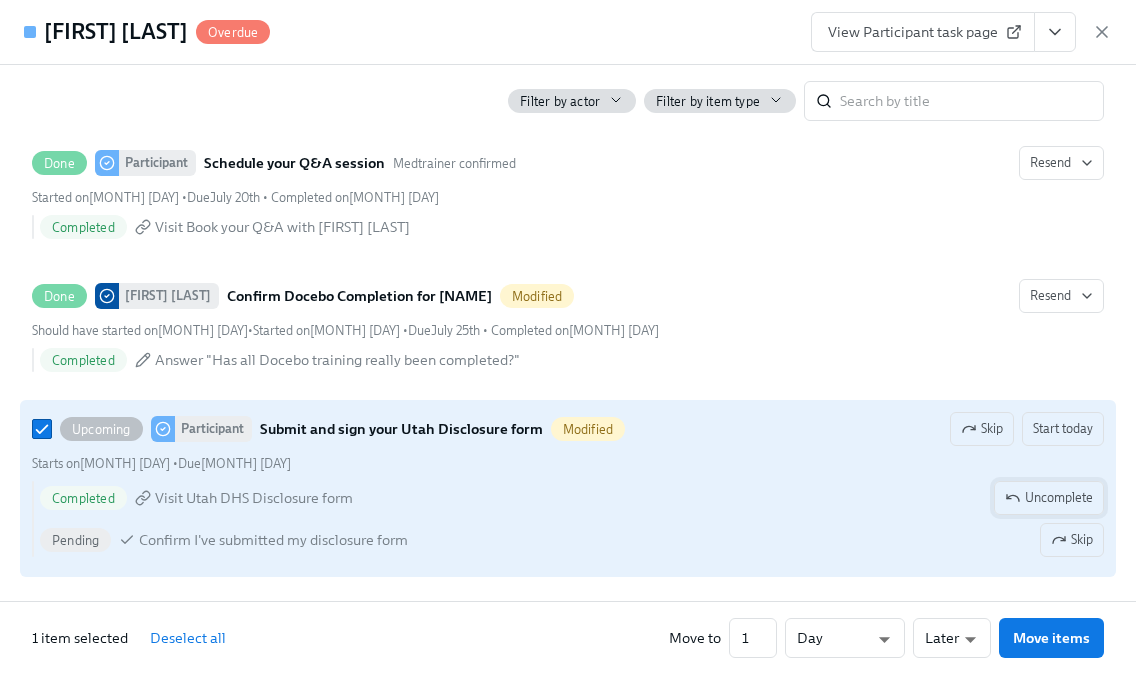 click 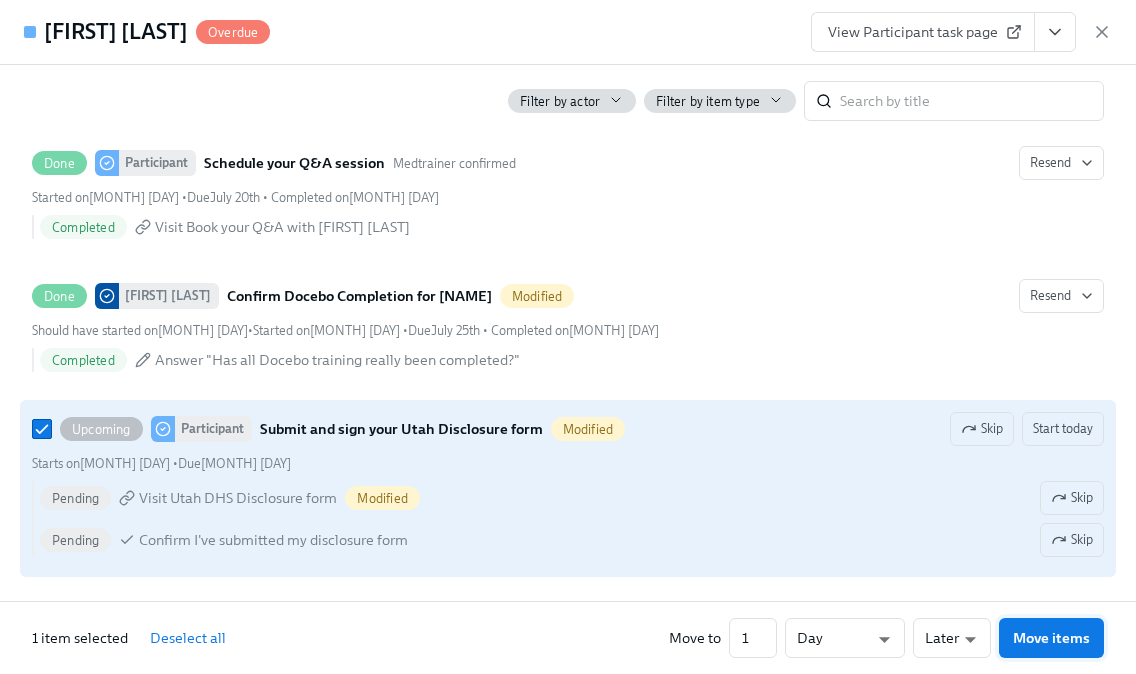 click on "Move items" at bounding box center (1051, 638) 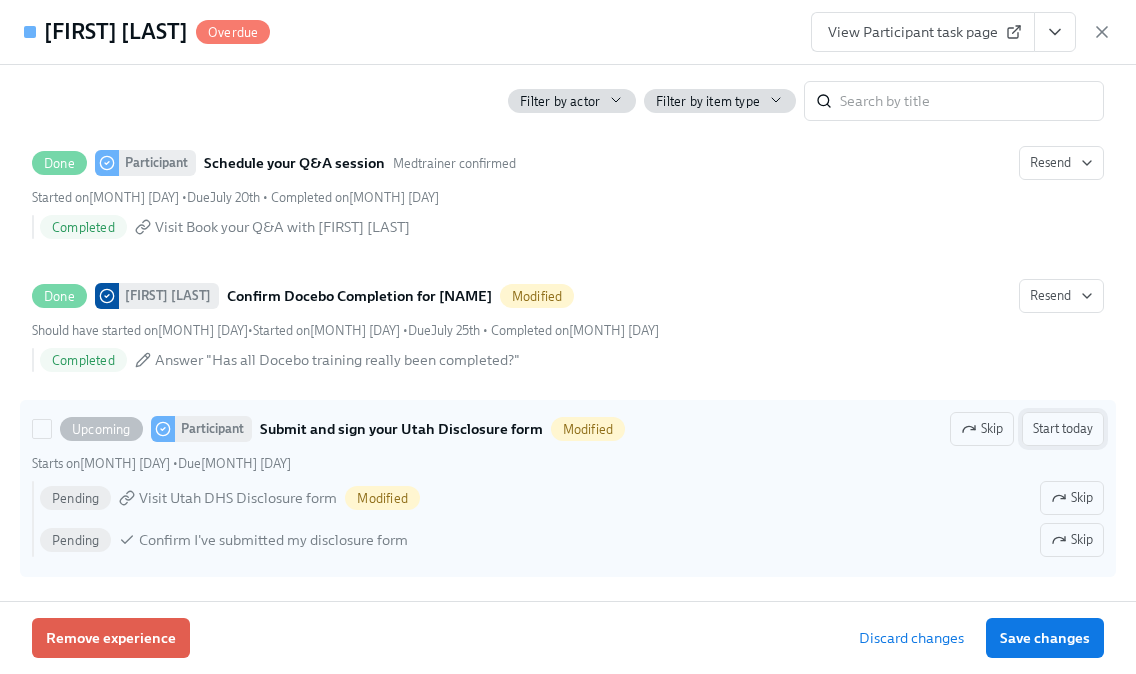click on "Start today" at bounding box center [1063, 429] 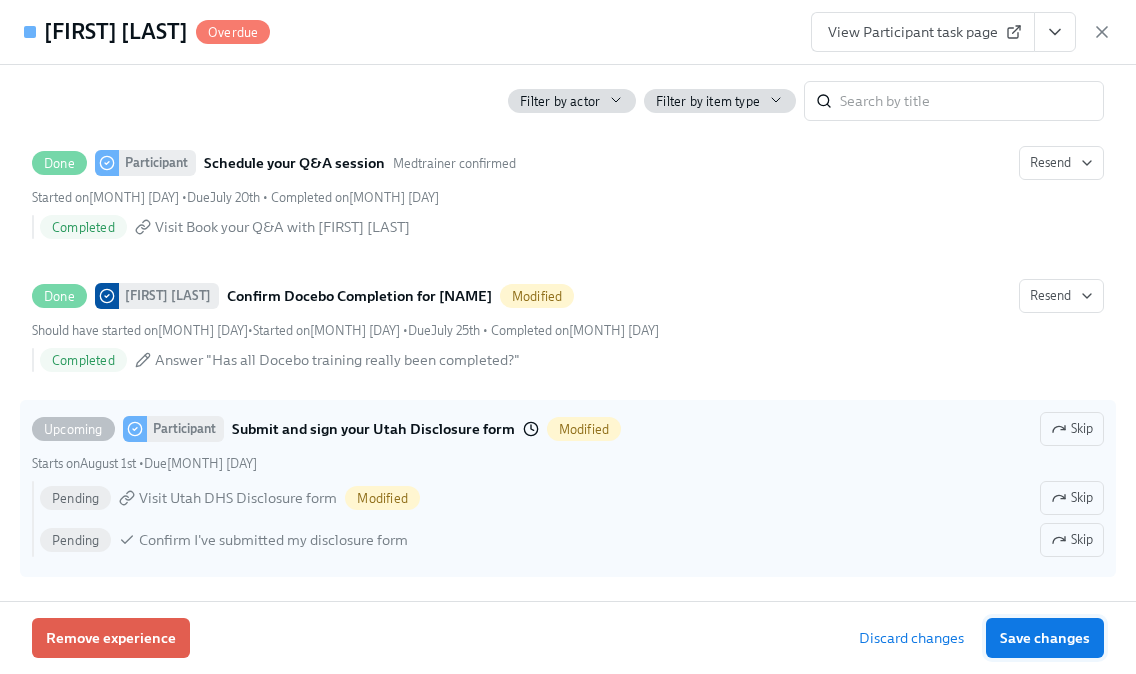 click on "Save changes" at bounding box center [1045, 638] 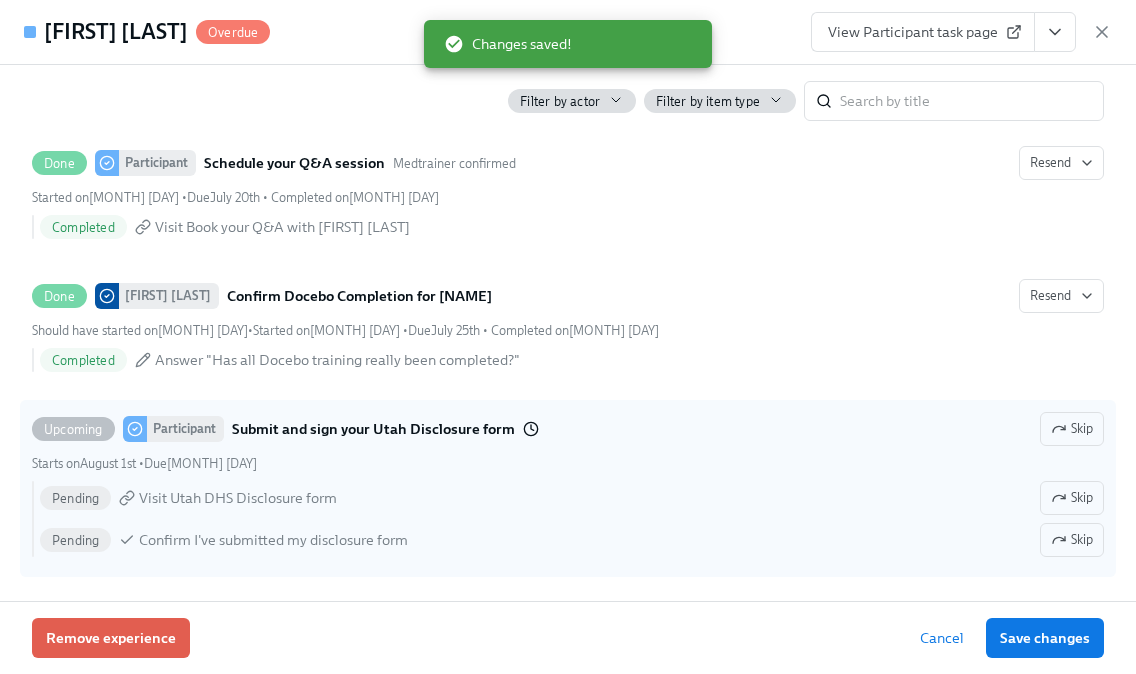 click 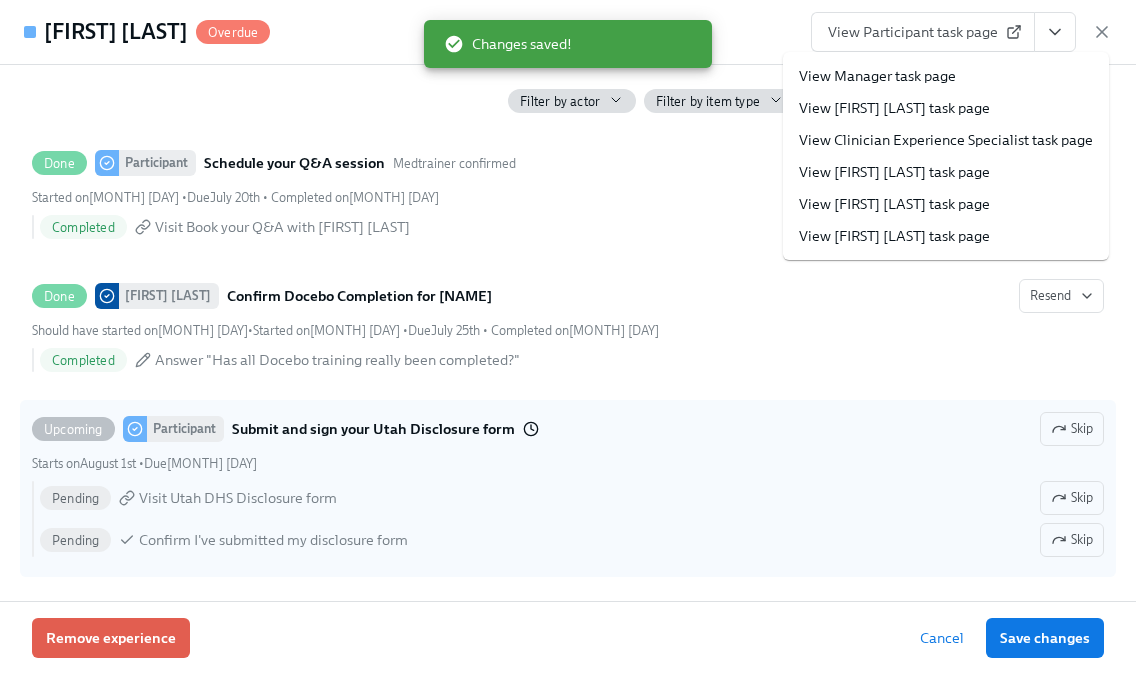 click on "View HR Compliance Specialist task page" at bounding box center [894, 172] 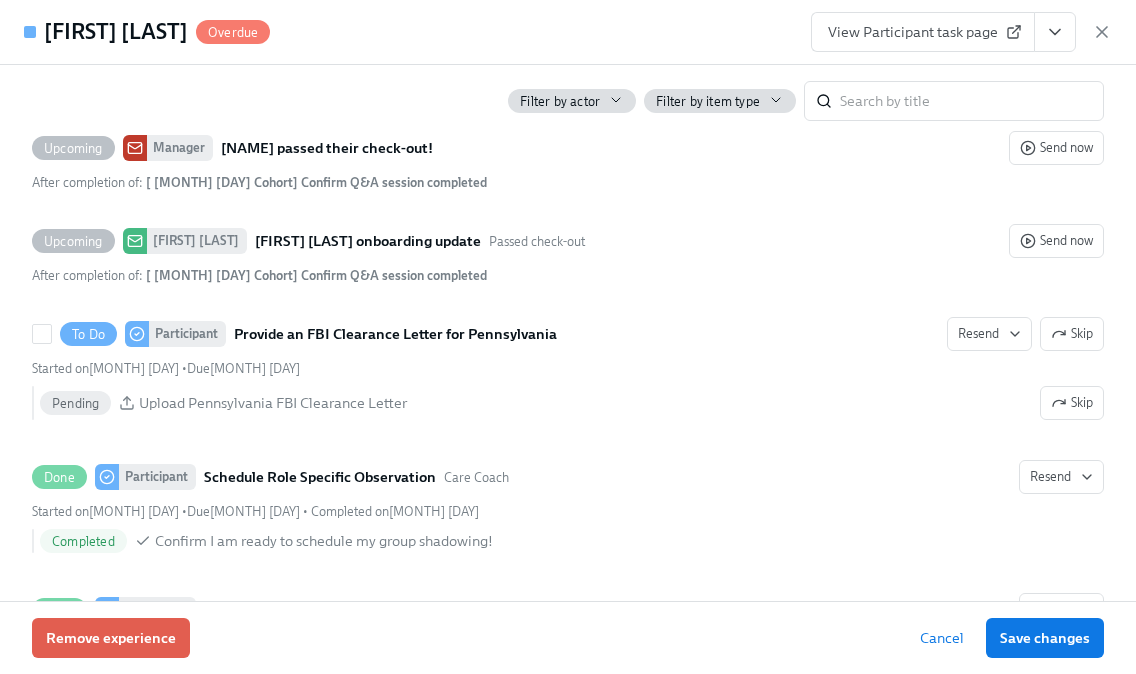 scroll, scrollTop: 3913, scrollLeft: 0, axis: vertical 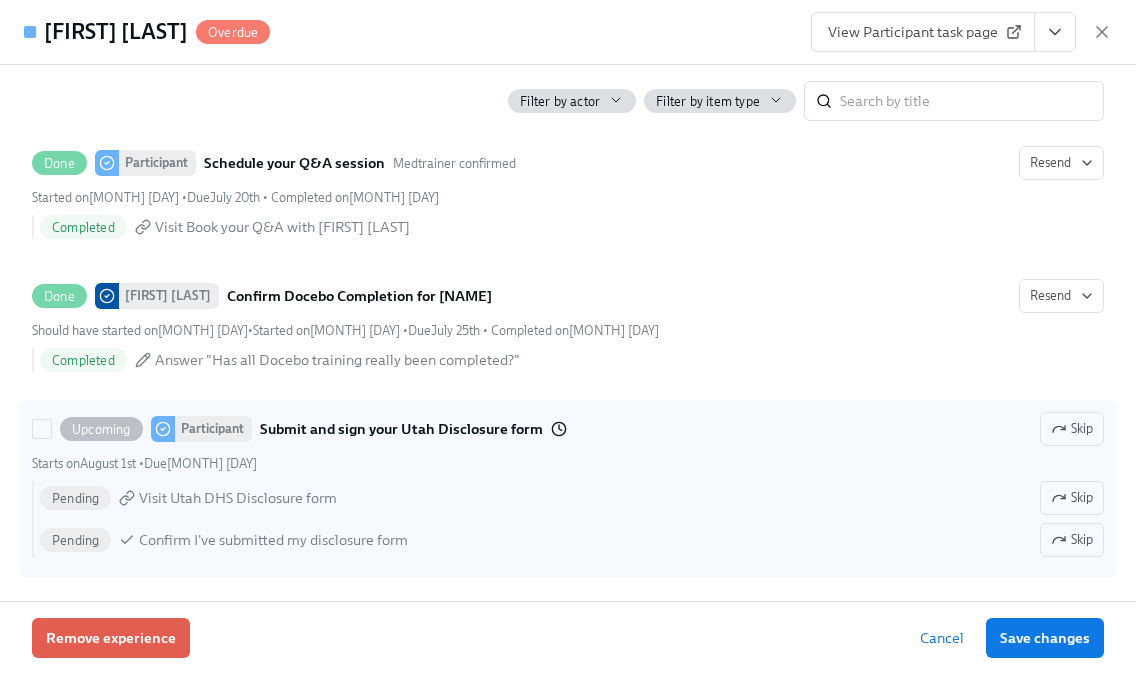 click on "Upcoming Participant Submit and sign your Utah Disclosure form Skip Starts on  August 1st   •  Due  July 28th   Pending Visit Utah DHS Disclosure form Skip Pending Confirm I've submitted my disclosure form Skip" at bounding box center (568, 488) 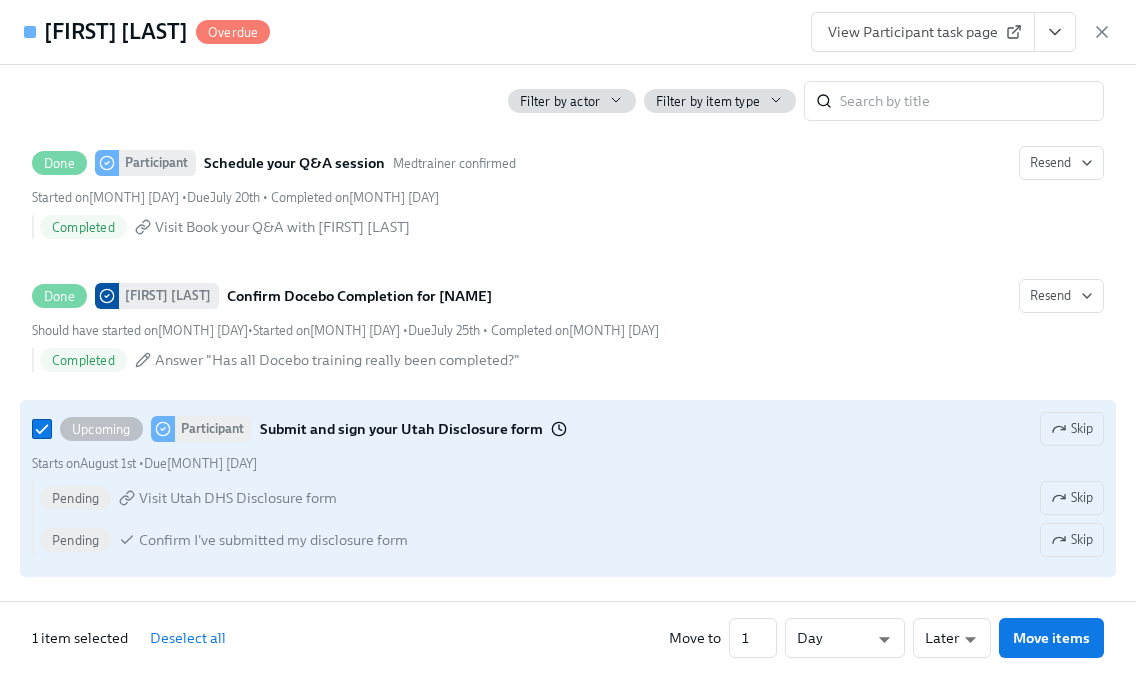 click on "Starts on  August 1st   •  Due  July 28th" at bounding box center [568, 463] 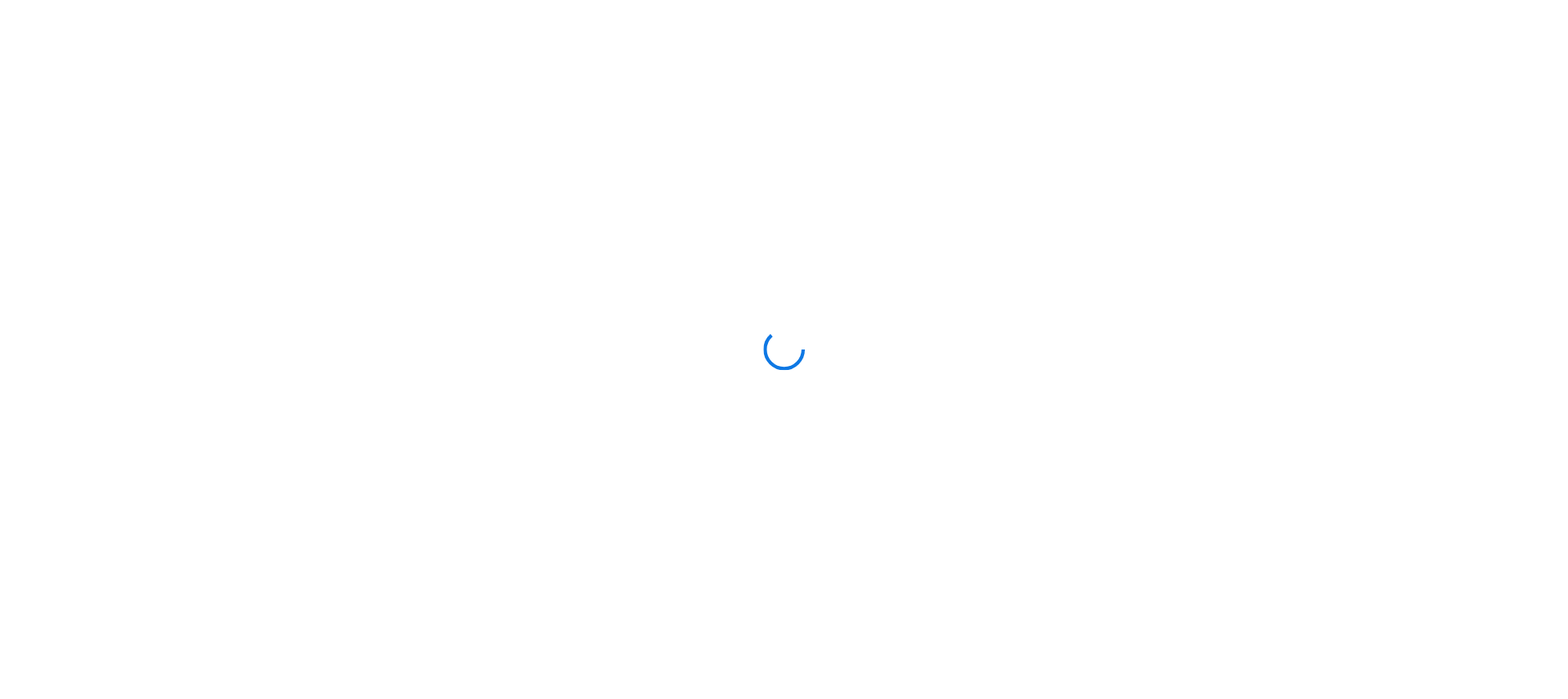 scroll, scrollTop: 0, scrollLeft: 0, axis: both 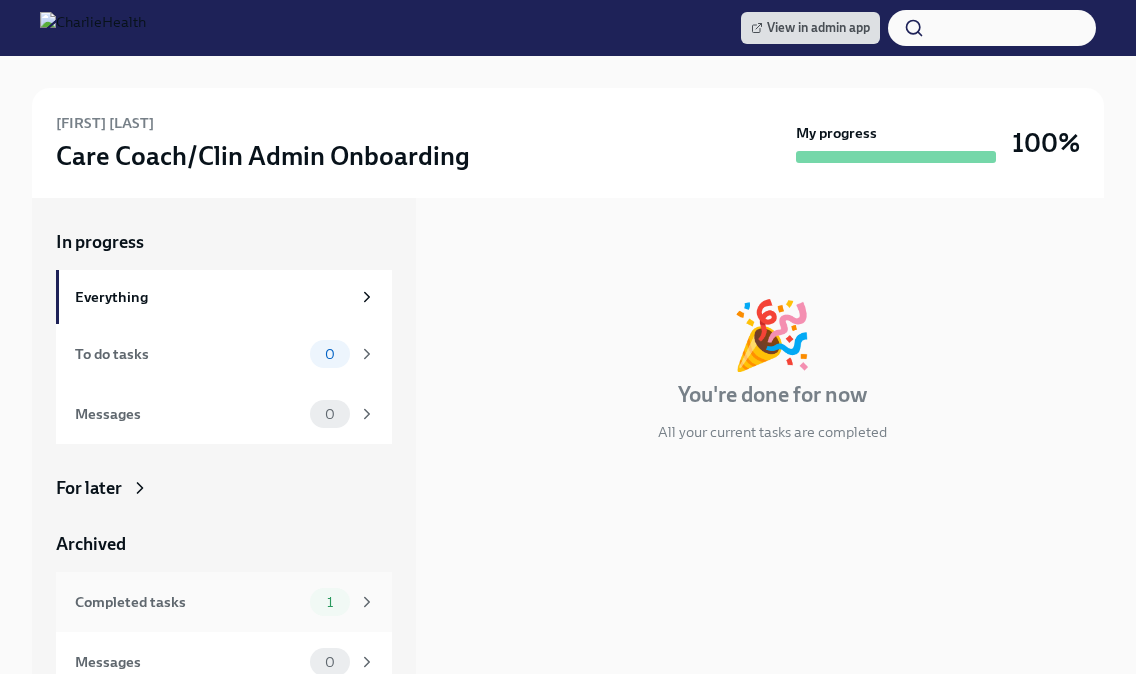 click on "Completed tasks" at bounding box center (188, 602) 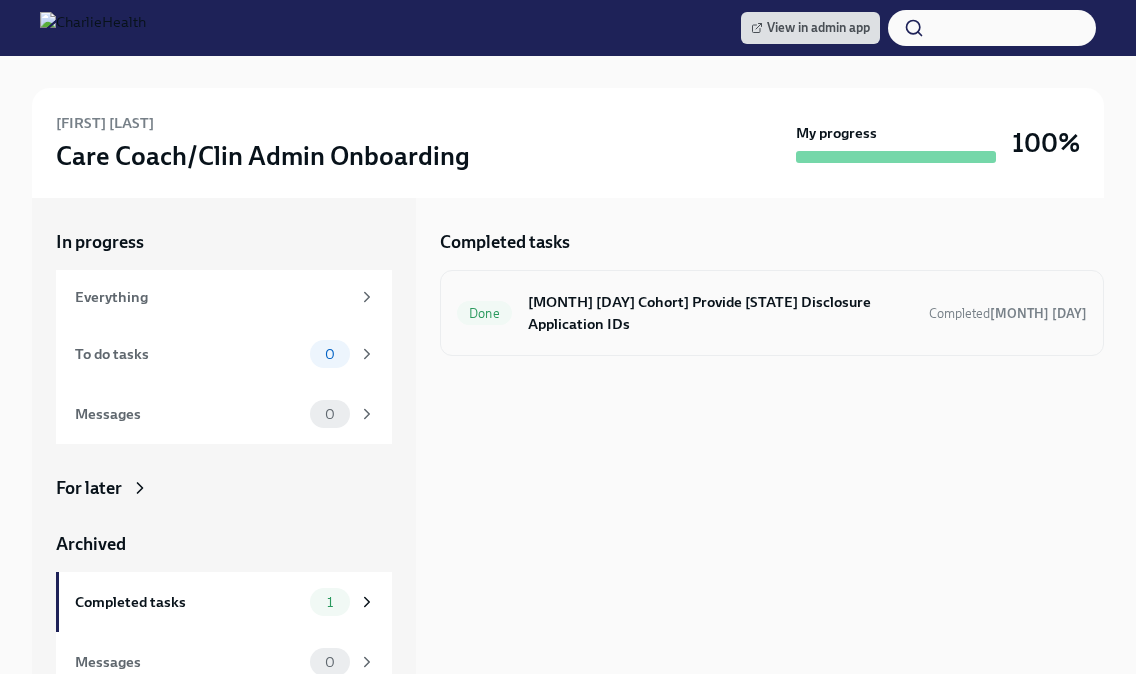 click on "[Jun 30th Cohort] Provide Utah Disclosure Application IDs" at bounding box center [720, 313] 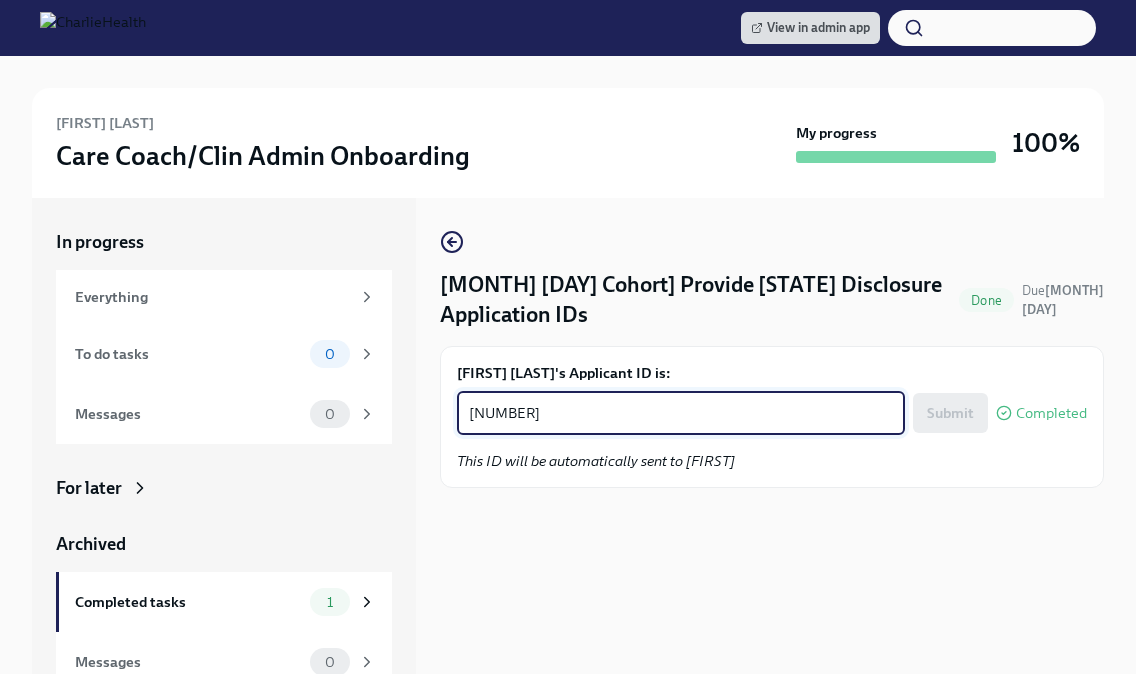 click on "1231069" at bounding box center (681, 413) 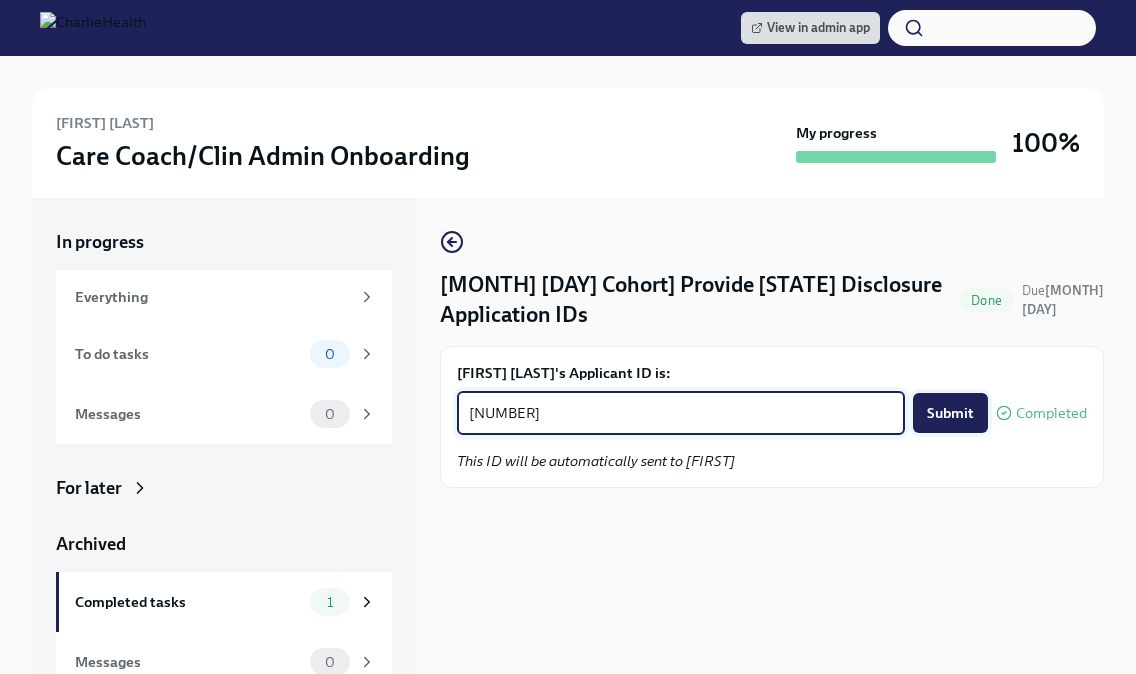 type on "1237777" 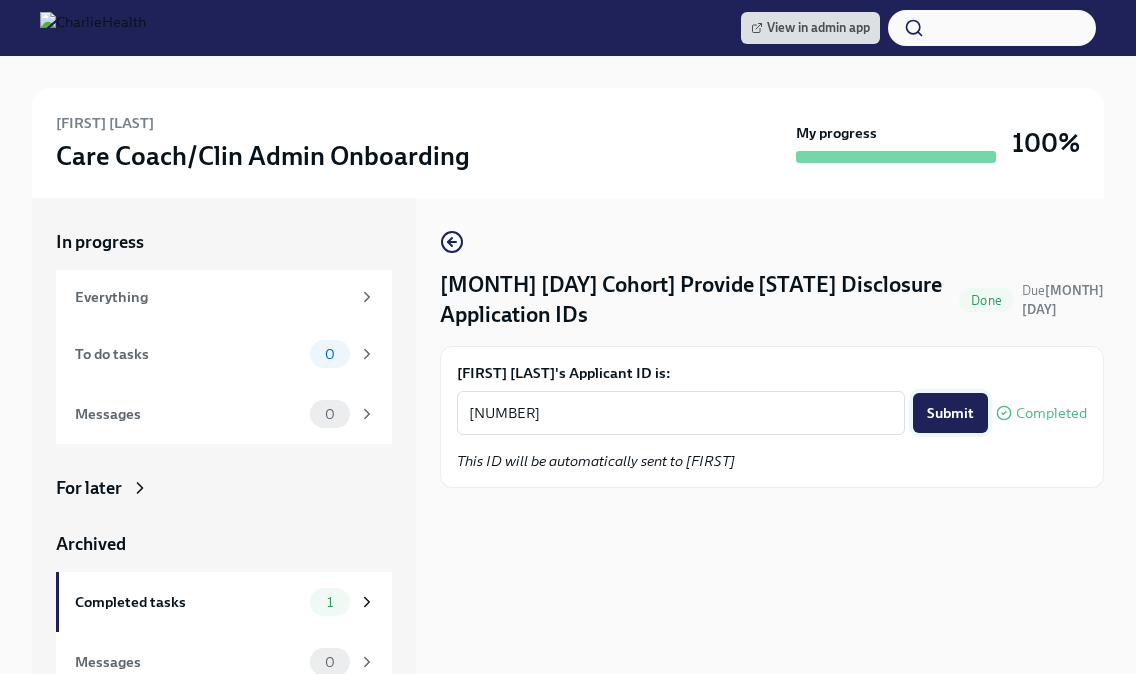click on "Submit" at bounding box center [950, 413] 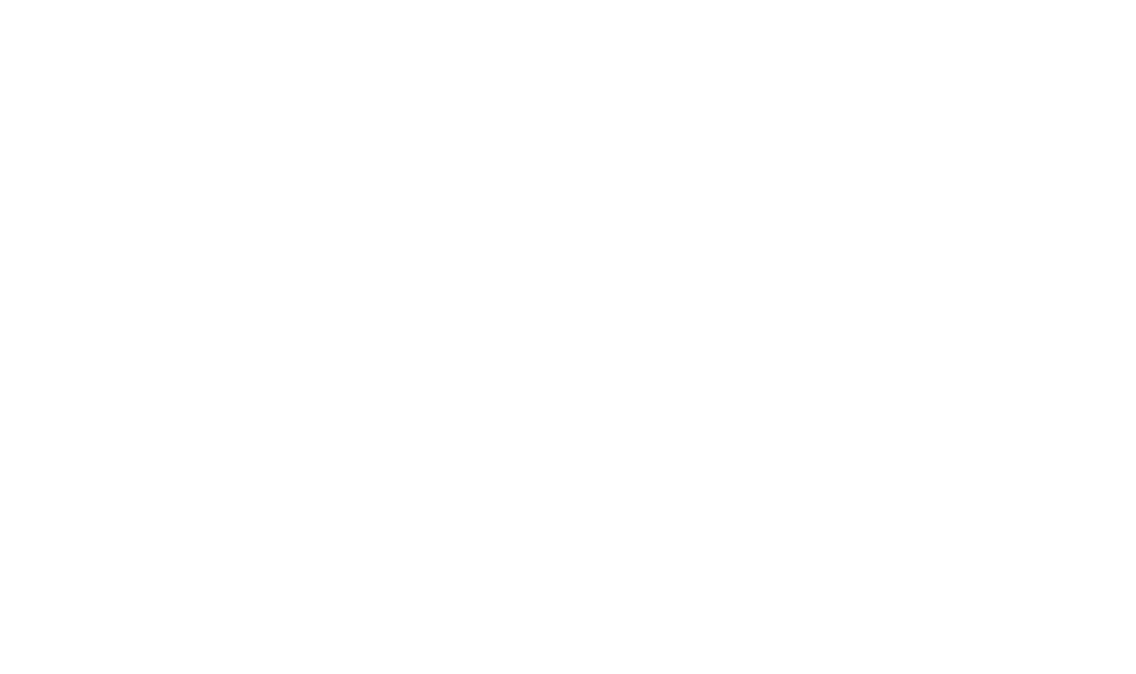 scroll, scrollTop: 0, scrollLeft: 0, axis: both 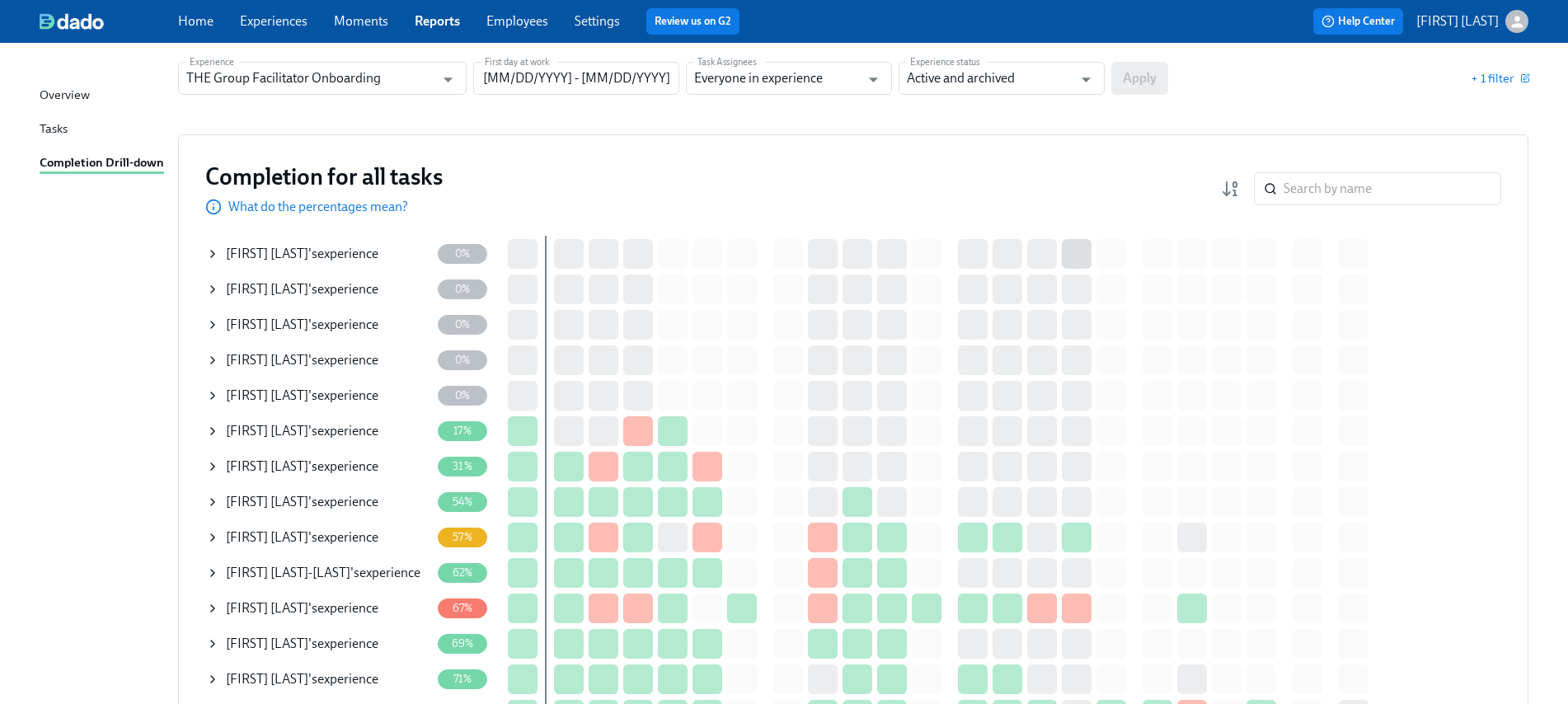 click on "[FIRST] [LAST]'s  experience" at bounding box center (318, 537) 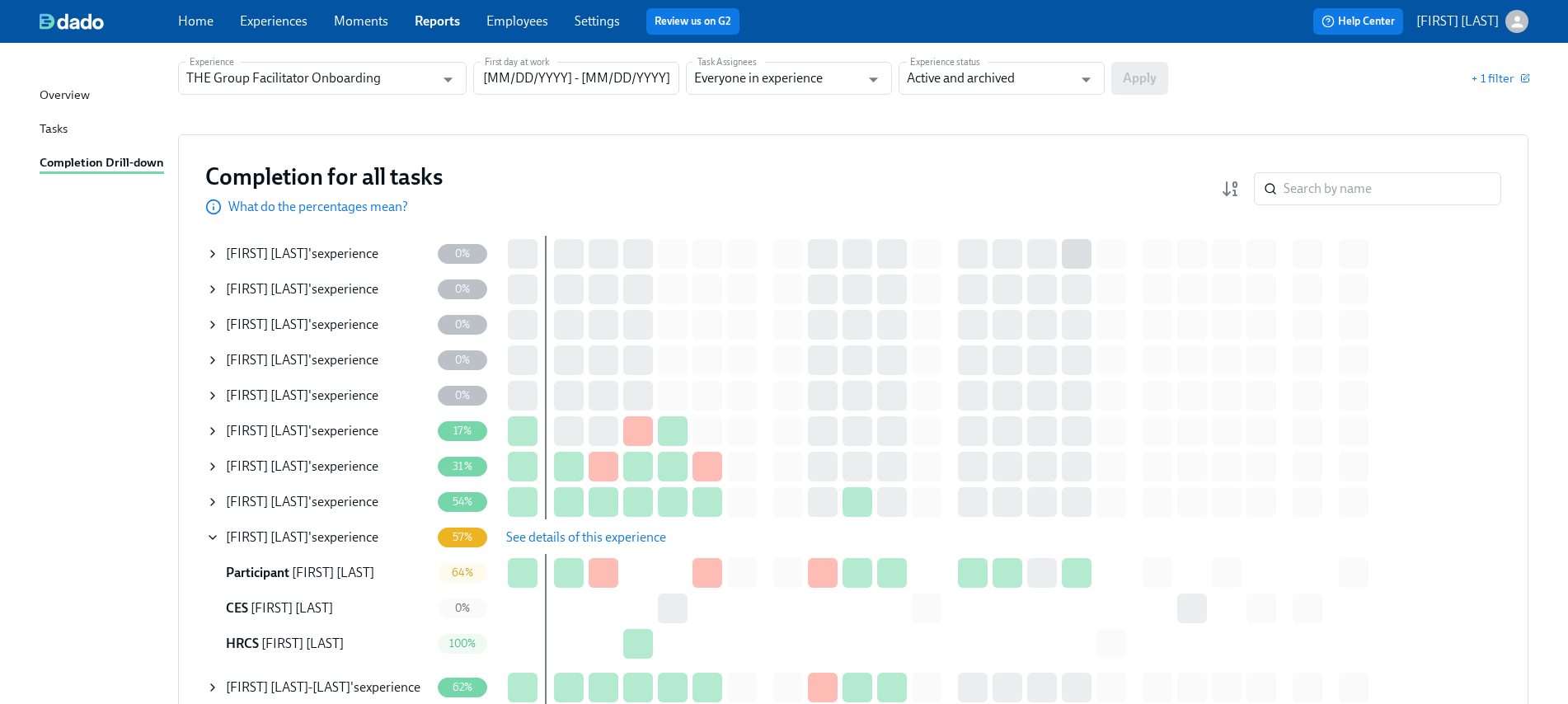 drag, startPoint x: 636, startPoint y: 531, endPoint x: 684, endPoint y: 508, distance: 53.22593 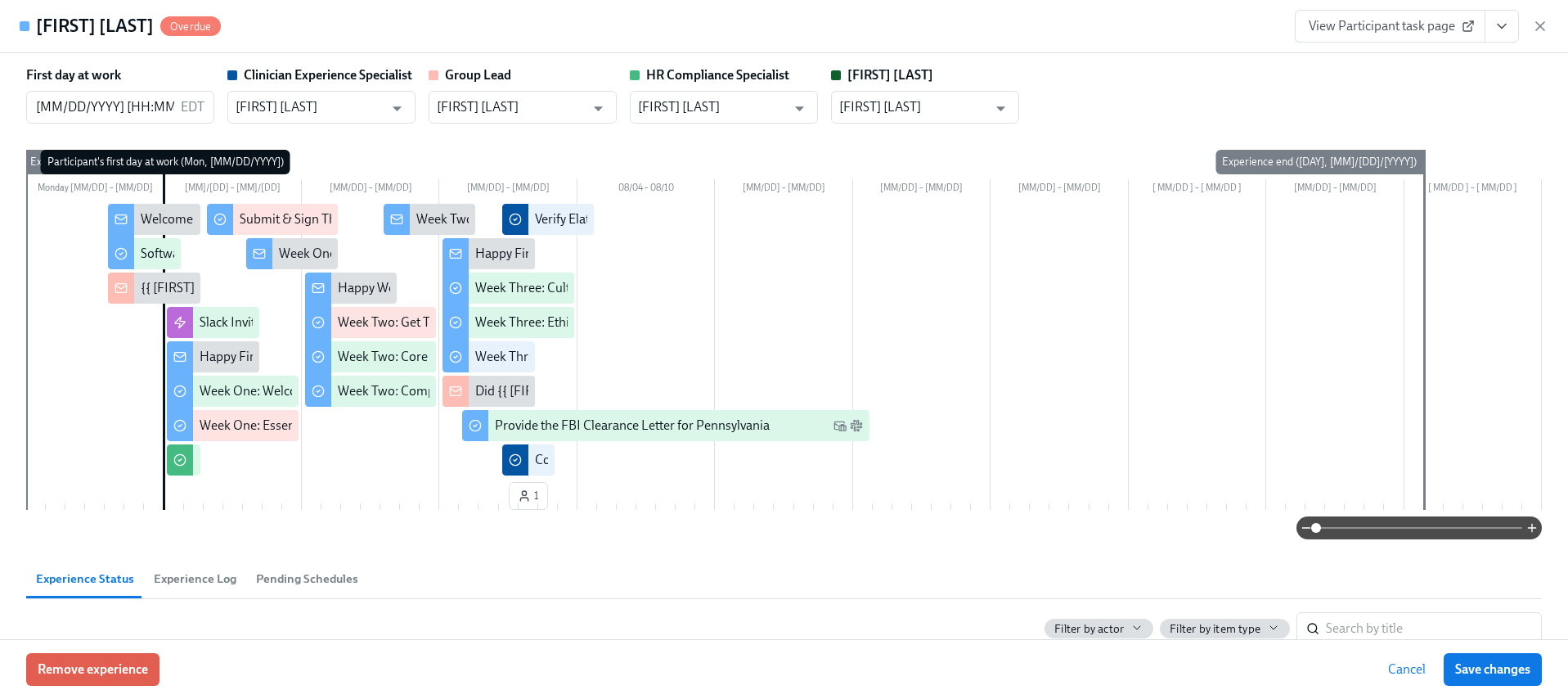 type on "[FIRST] [LAST]" 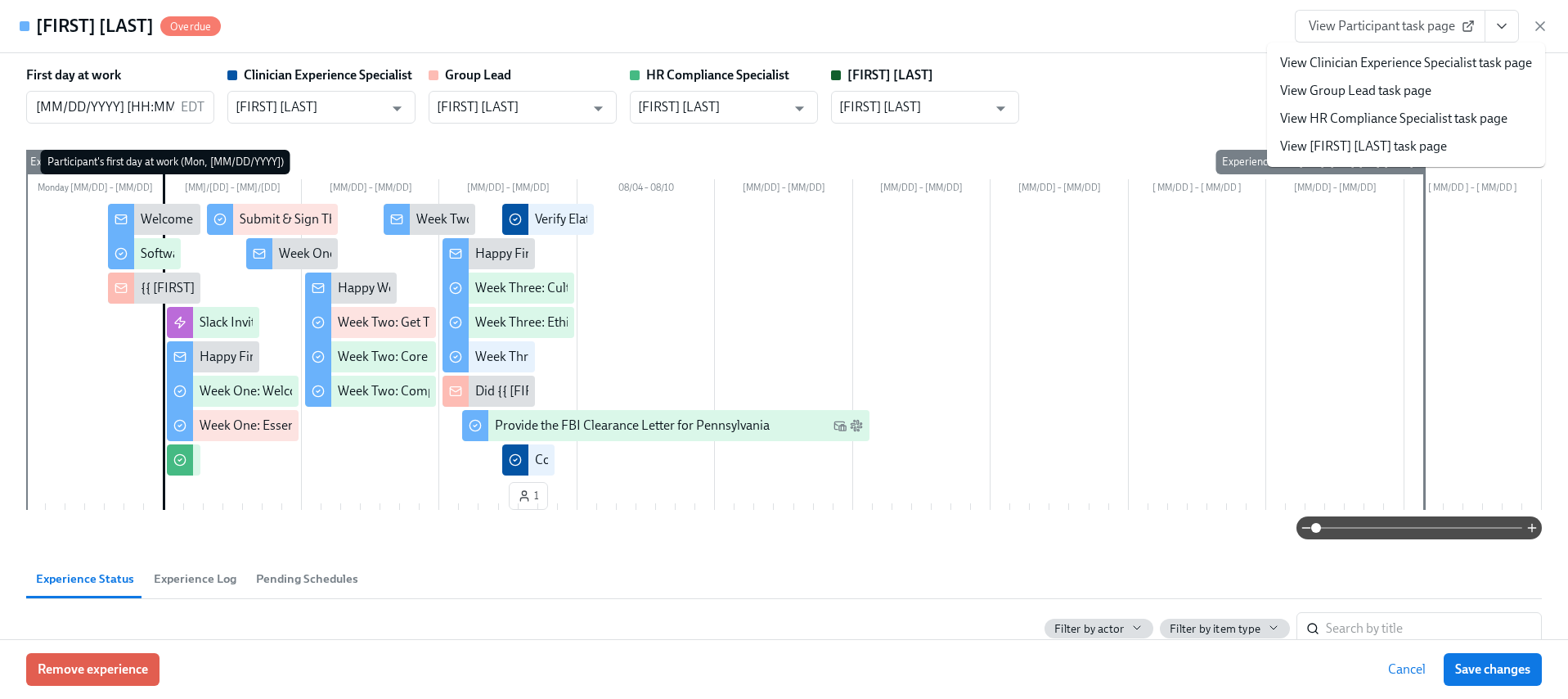 click on "View HR Compliance Specialist task page" at bounding box center (1394, 119) 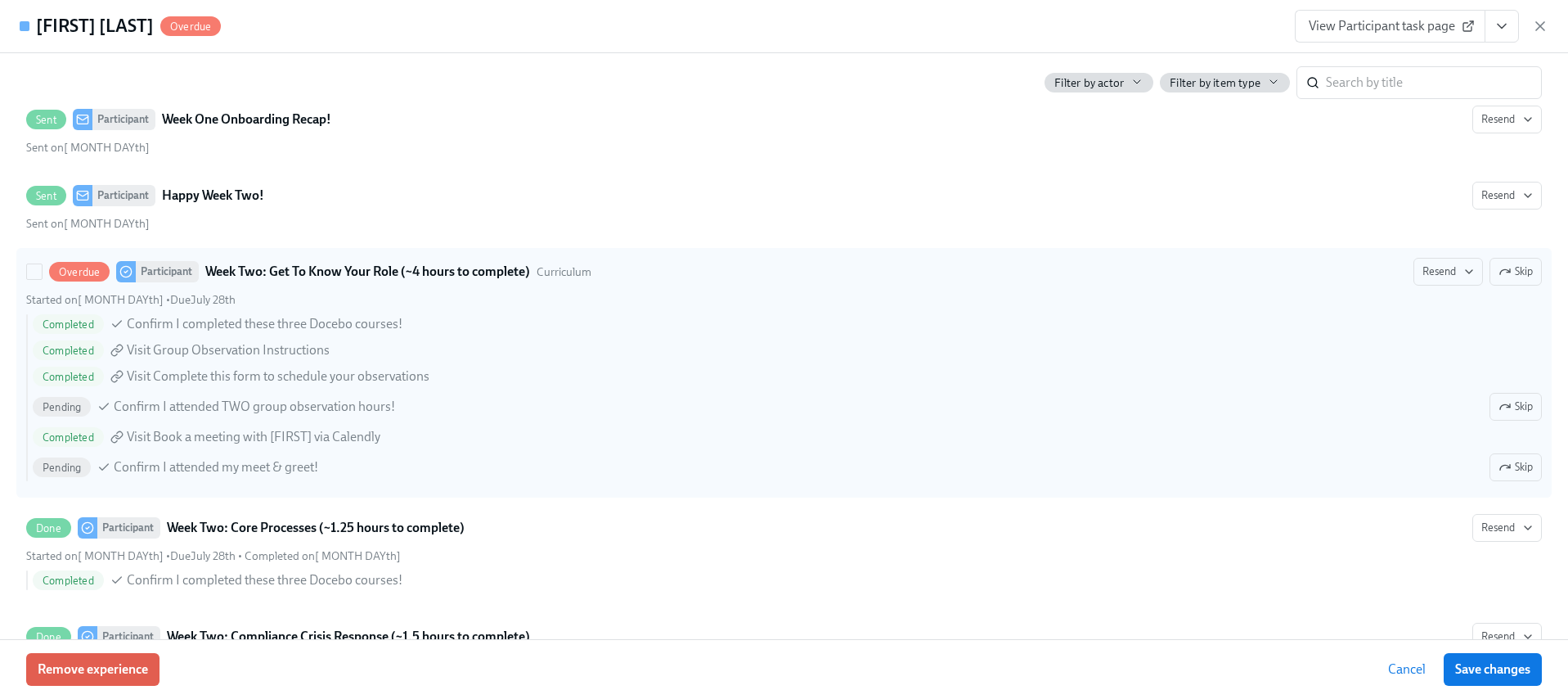 scroll, scrollTop: 1738, scrollLeft: 0, axis: vertical 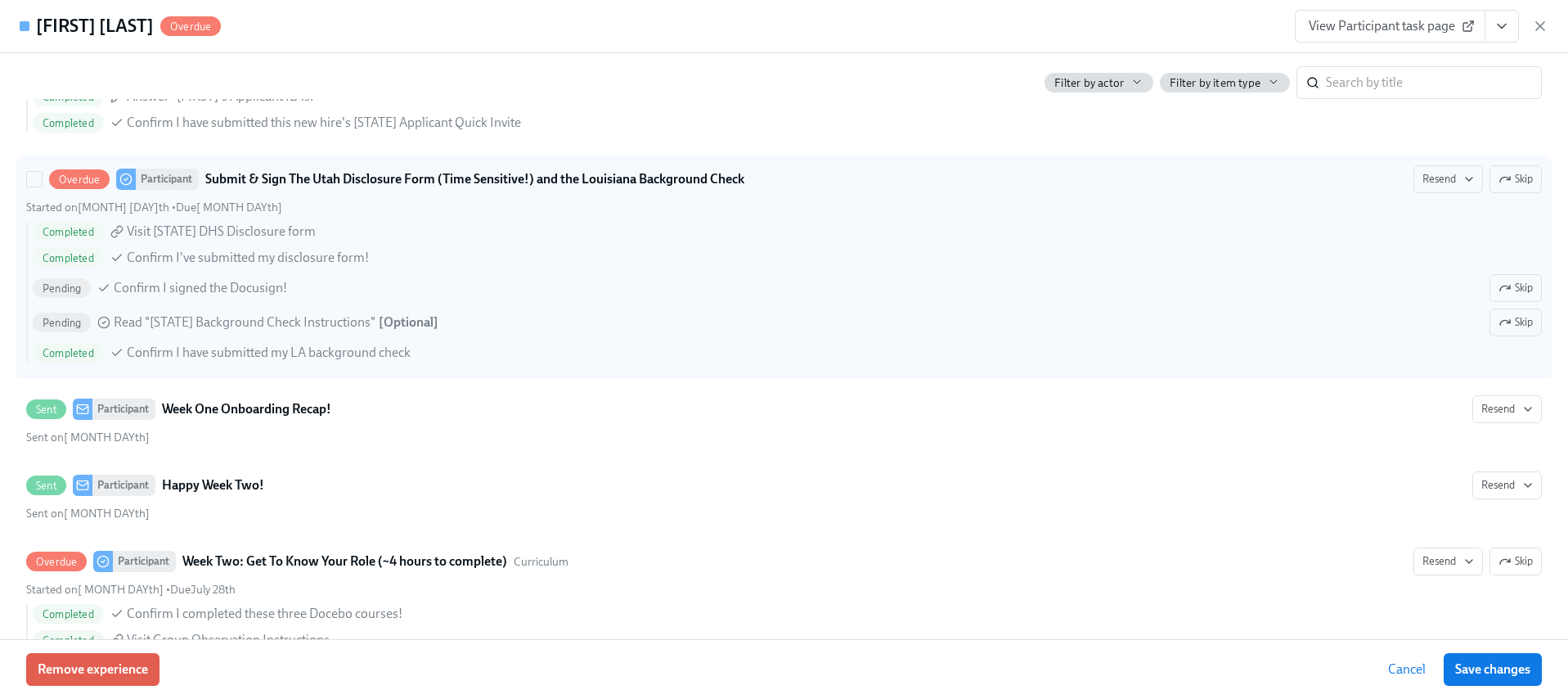 click on "Completed Visit [STATE] DHS Disclosure form Completed Confirm I've submitted my disclosure form! Pending Confirm I signed the Docusign! Skip Pending Read "Louisiana Background Check Instructions" [ Optional ] Skip Completed Confirm I have submitted my LA background check" at bounding box center (784, 292) 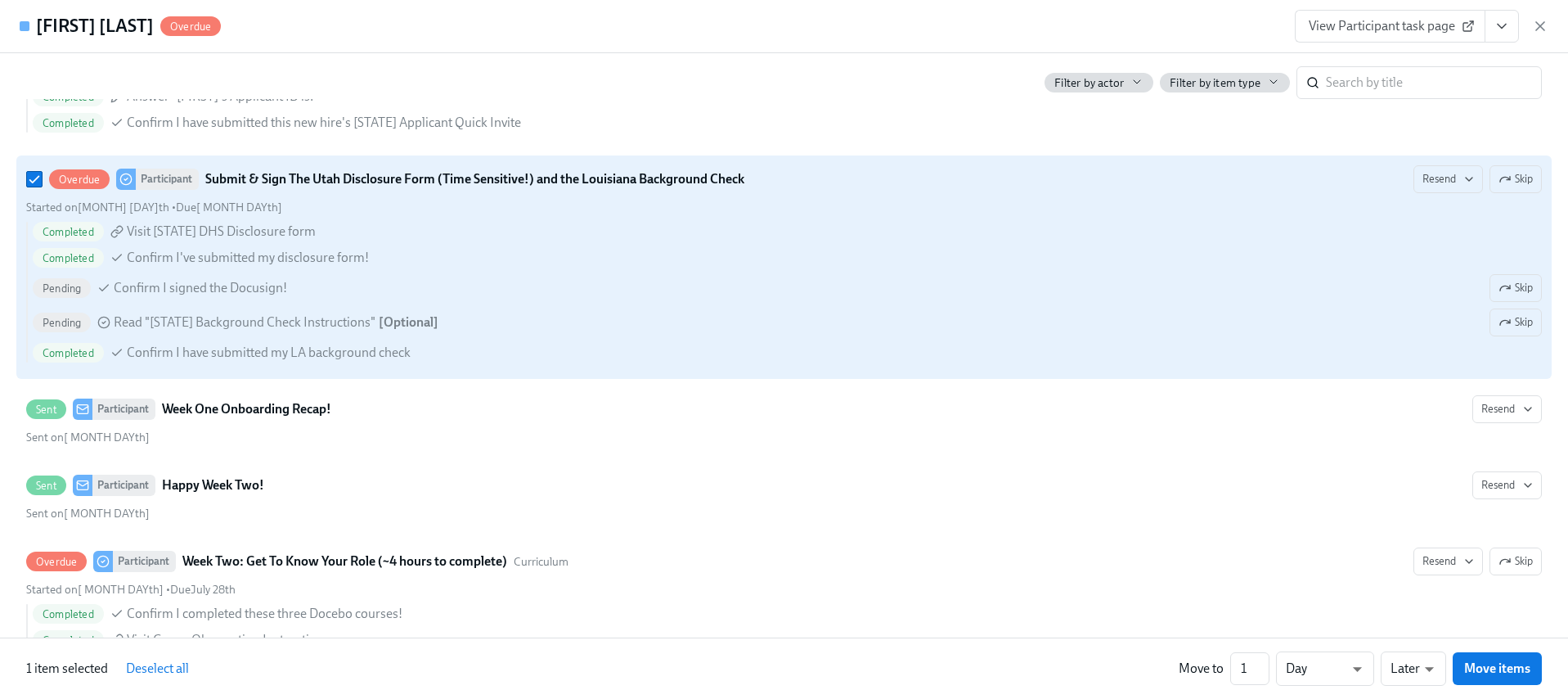 click on "Completed Visit [STATE] DHS Disclosure form Completed Confirm I've submitted my disclosure form! Pending Confirm I signed the Docusign! Skip Pending Read "Louisiana Background Check Instructions" [ Optional ] Skip Completed Confirm I have submitted my LA background check" at bounding box center (784, 292) 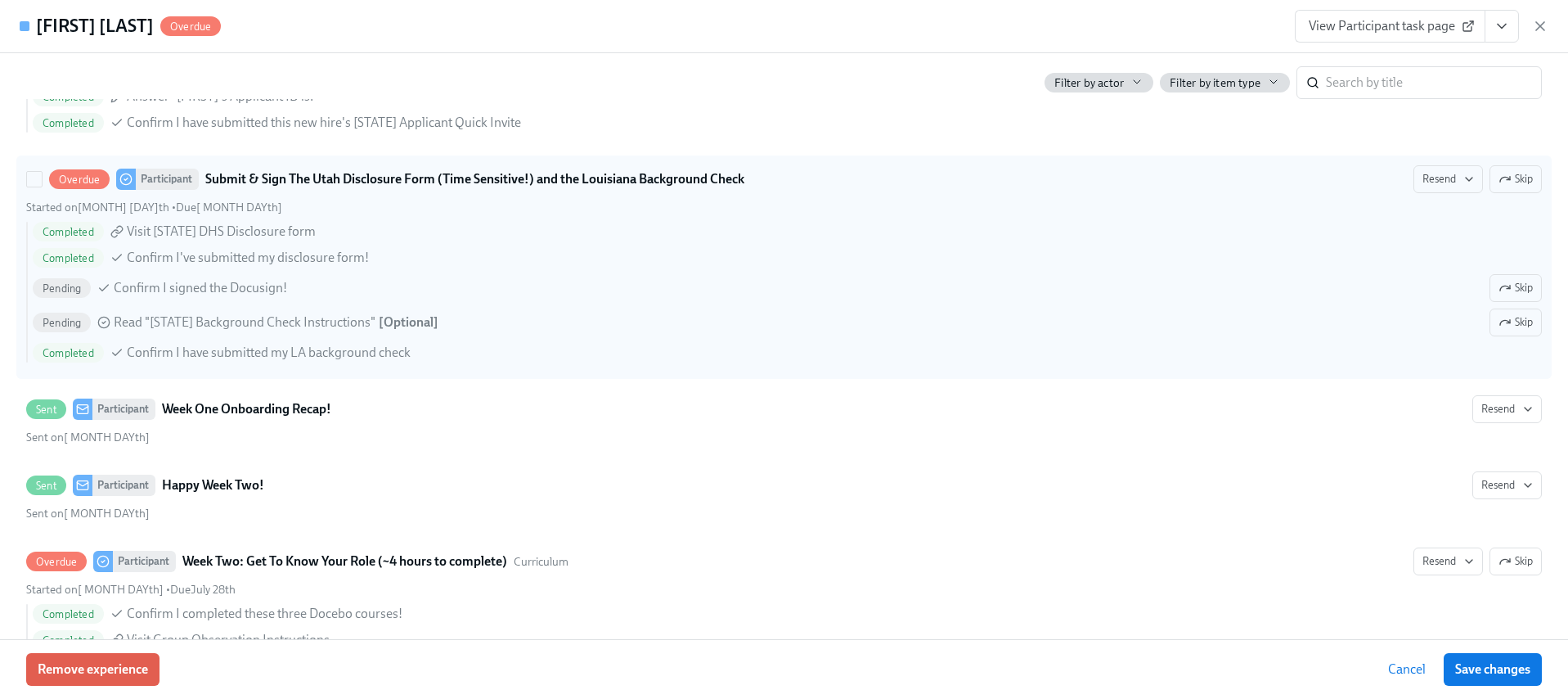 click on "Completed Visit [STATE] DHS Disclosure form Completed Confirm I've submitted my disclosure form! Pending Confirm I signed the Docusign! Skip Pending Read "Louisiana Background Check Instructions" [ Optional ] Skip Completed Confirm I have submitted my LA background check" at bounding box center (784, 292) 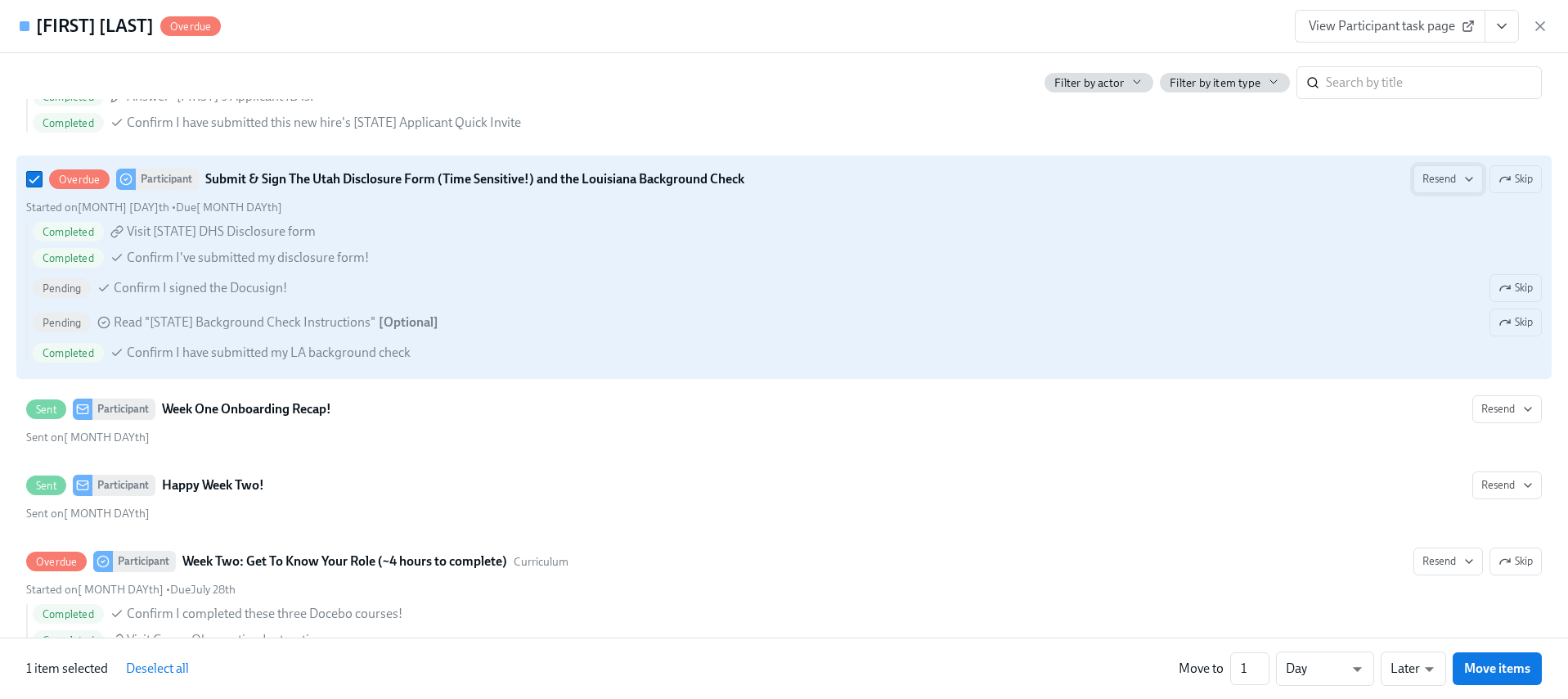 click on "Resend" at bounding box center (1448, 179) 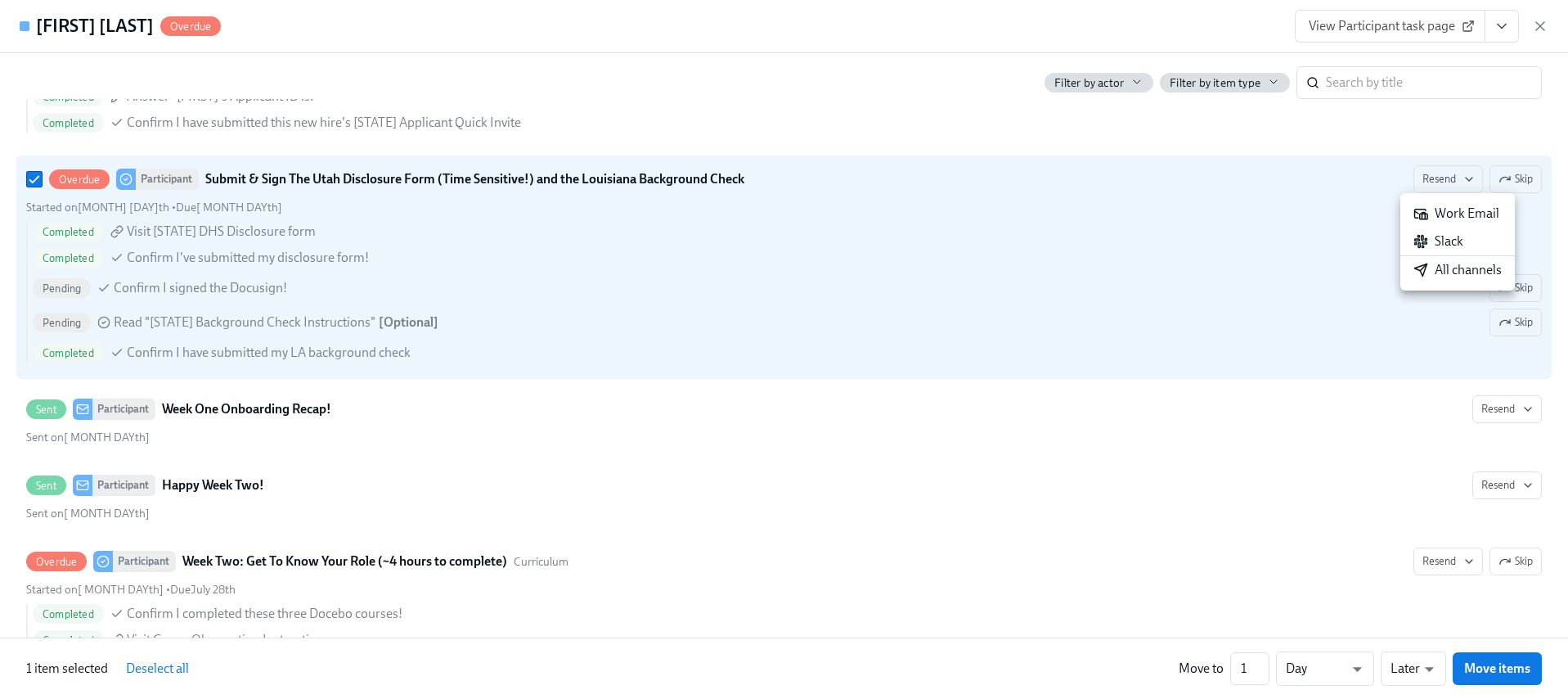 click at bounding box center [784, 350] 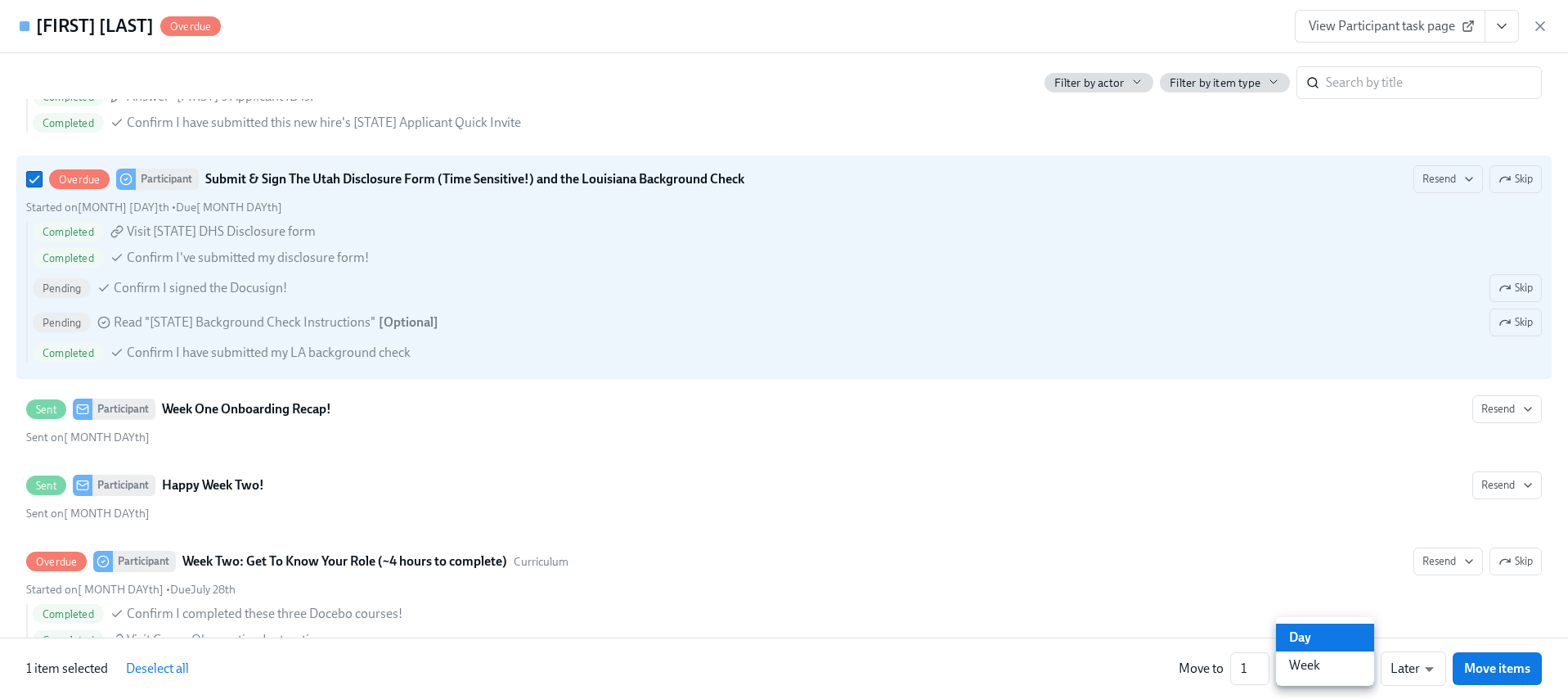 click on "Home Experiences Moments Reports Employees Settings Review us on G2 Help Center [FIRST] [LAST] Overview Tasks Completion Drill-down Completion Drill-down report Experience THE Group Facilitator Onboarding Experience First day at work [MM]/[DD]/[YYYY] - [MM]/[DD]/[YYYY] First day at work Task Assignees Everyone in experience Task Assignees Experience status Active and archived Experience status Apply + 1 filter Completion for all tasks What do the percentages mean? ​ Completion for all tasks table [FIRST] [LAST] 's  experience [PERCENTAGE] Macy Gray 's  experience [PERCENTAGE] Brihona Sanders 's  experience [PERCENTAGE] Avlene Siffort 's  experience [PERCENTAGE] Sarah Valeri 's  experience [PERCENTAGE] Kendra Singleton 's  experience [PERCENTAGE] Miranda Hayes 's  experience [PERCENTAGE] Motti Polityko 's  experience [PERCENTAGE] [FIRST] [LAST] 's  experience [PERCENTAGE] See details of this experience Participant   [FIRST] [LAST] [PERCENTAGE] CES   [FIRST] [LAST] [PERCENTAGE] HRCS   [FIRST] [LAST] [PERCENTAGE] [FIRST] [LAST] 's  experience [PERCENTAGE] Nomcebo Nkosi 's  experience [PERCENTAGE] Caitlyn Pearson 's  experience [PERCENTAGE]" at bounding box center (784, 2320) 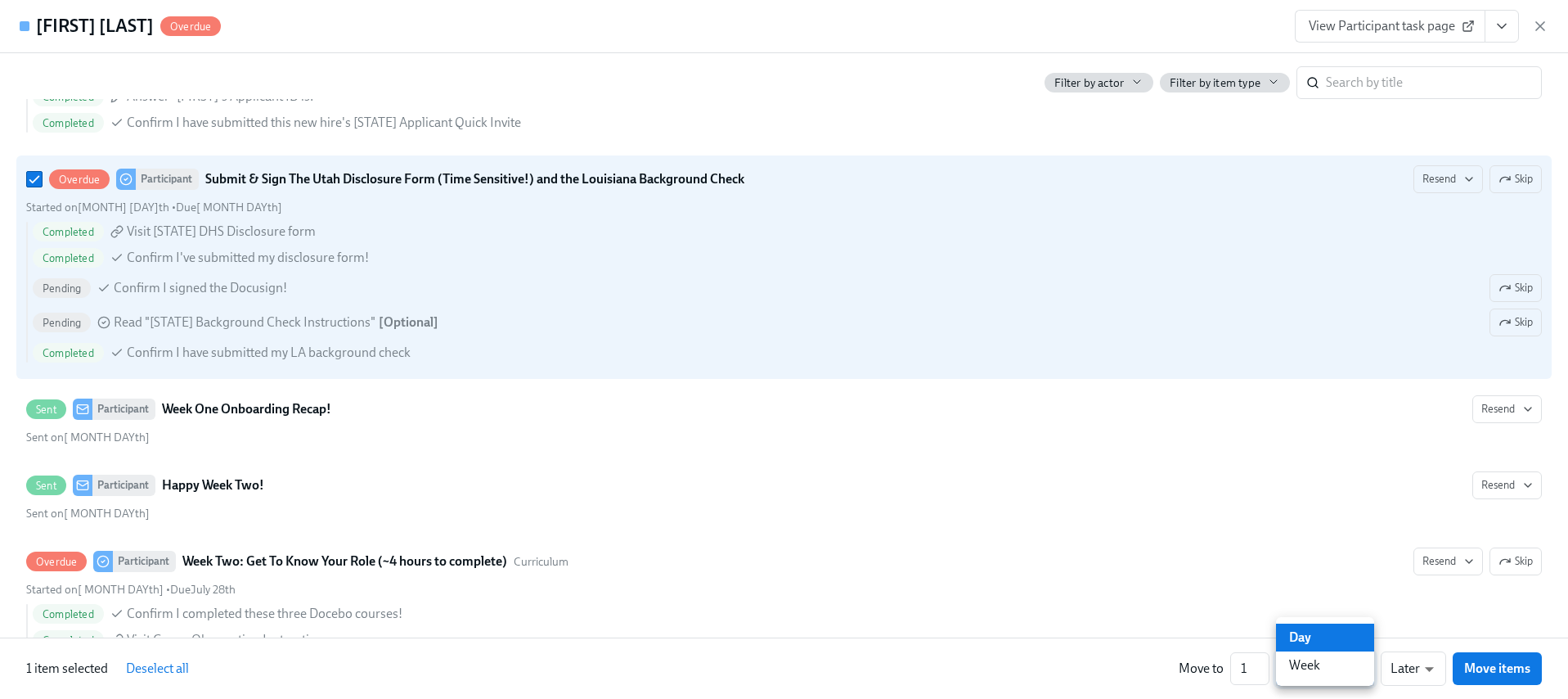 type on "w" 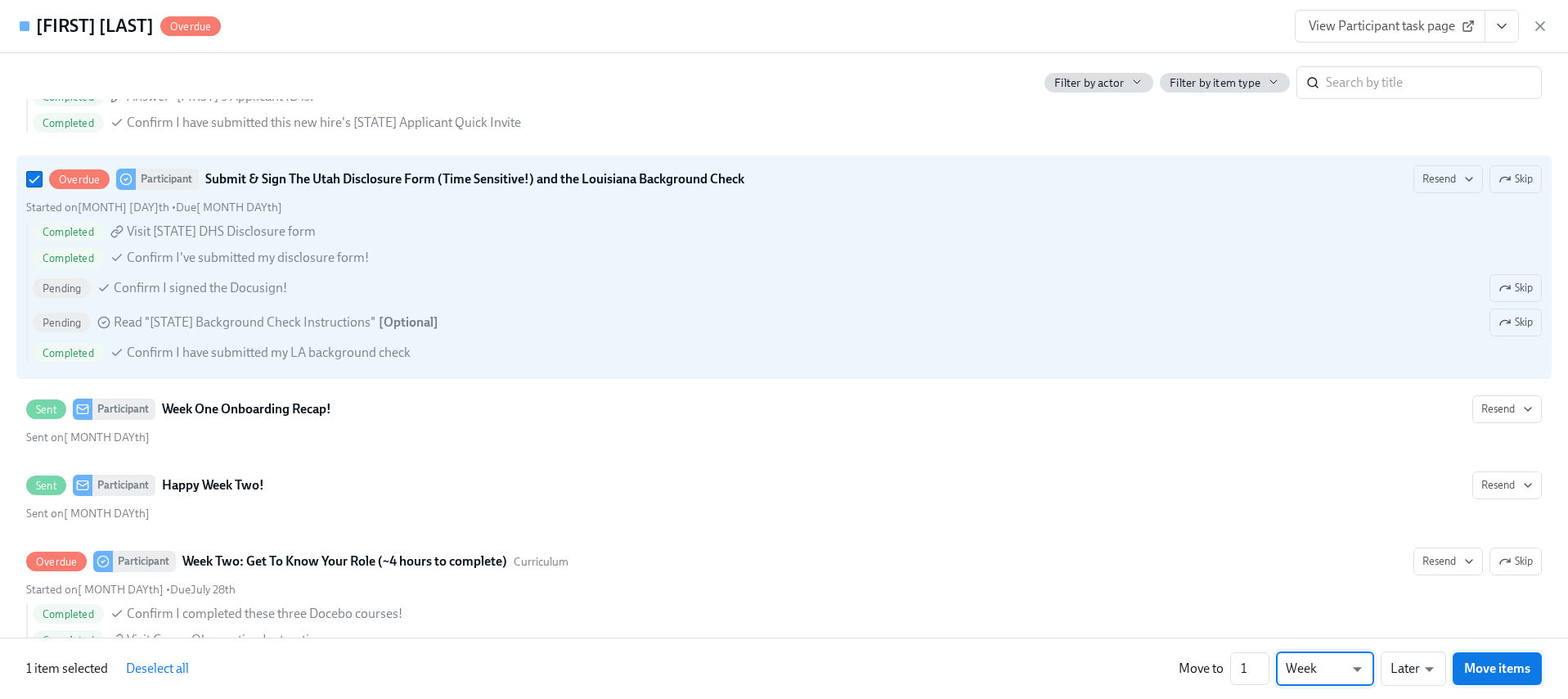 click on "Move items" at bounding box center (1497, 669) 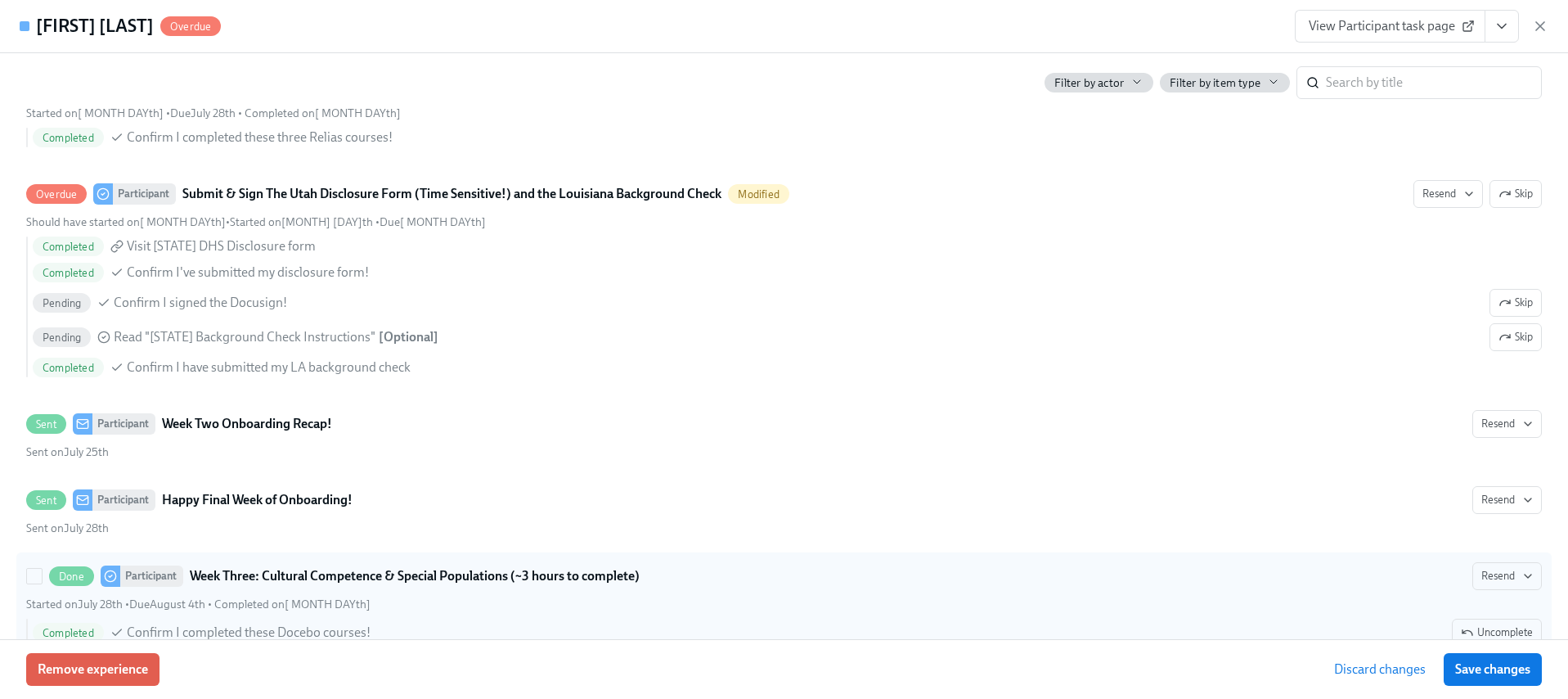 scroll, scrollTop: 2158, scrollLeft: 0, axis: vertical 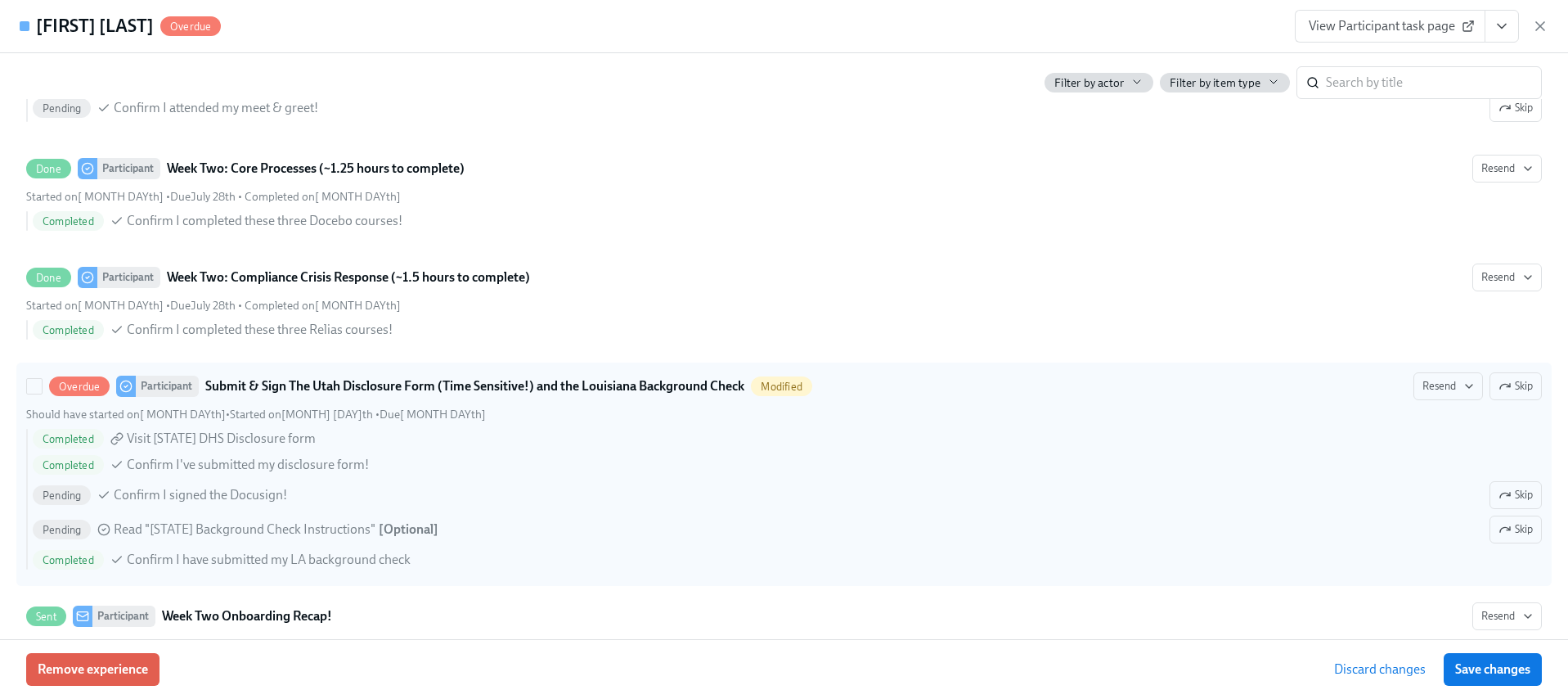 click on "Completed Visit [STATE] DHS Disclosure form" at bounding box center (787, 439) 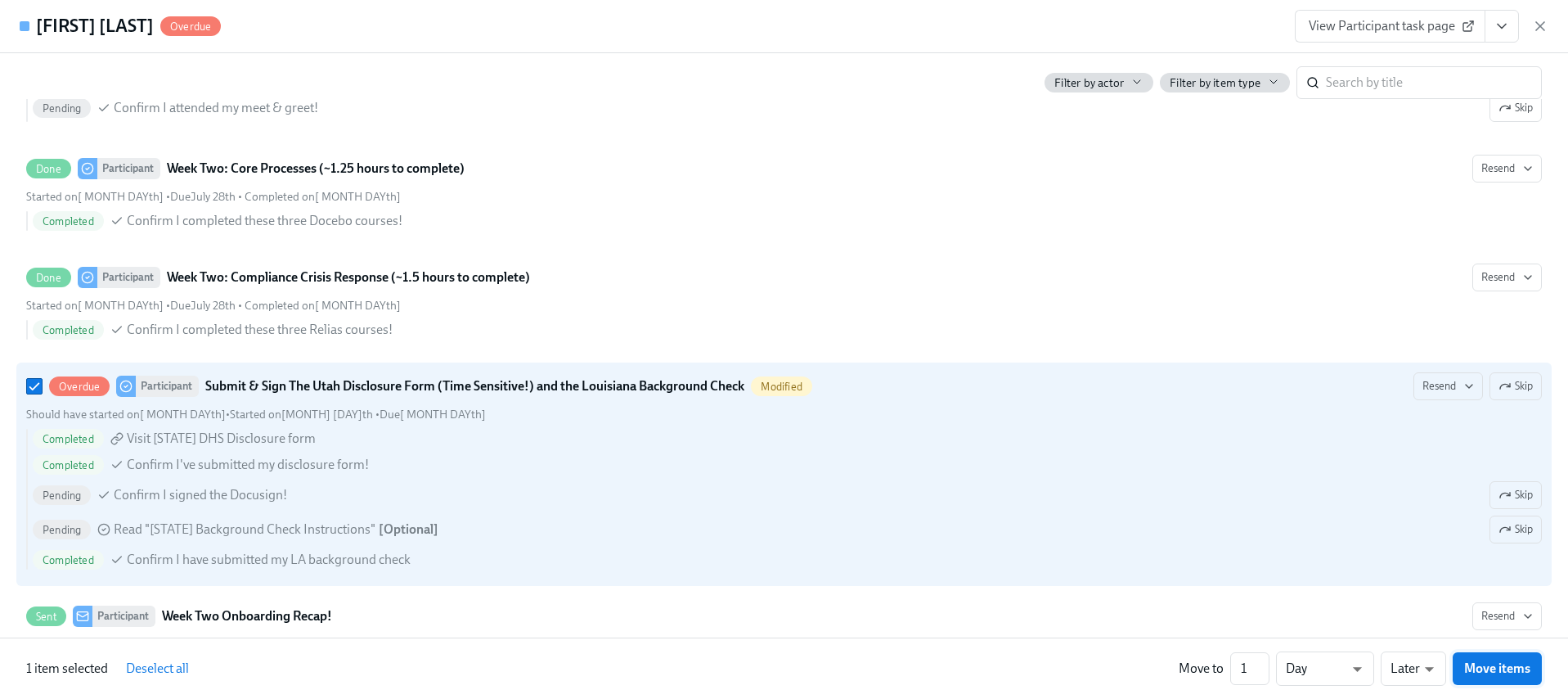 click on "Move items" at bounding box center (1497, 669) 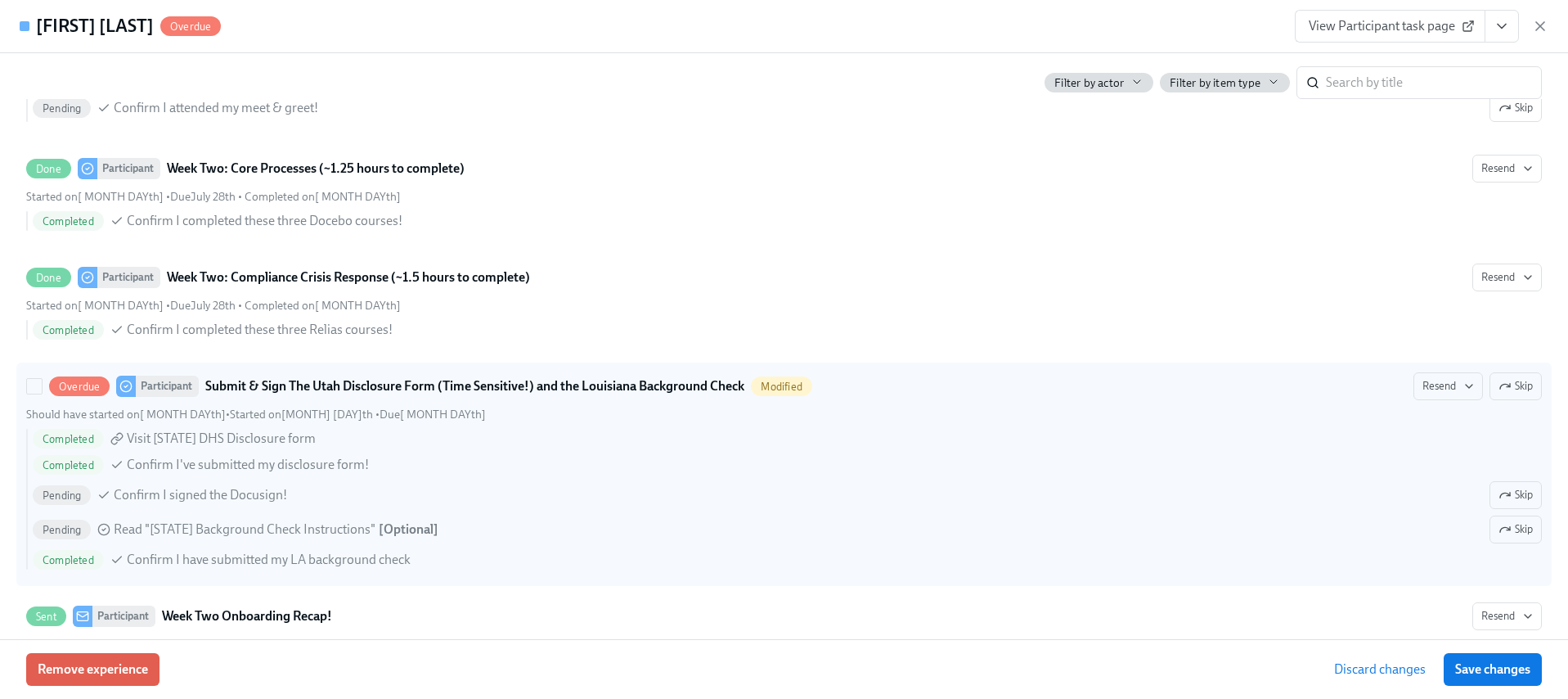 click on "Completed Confirm I've submitted my disclosure form!" at bounding box center [787, 465] 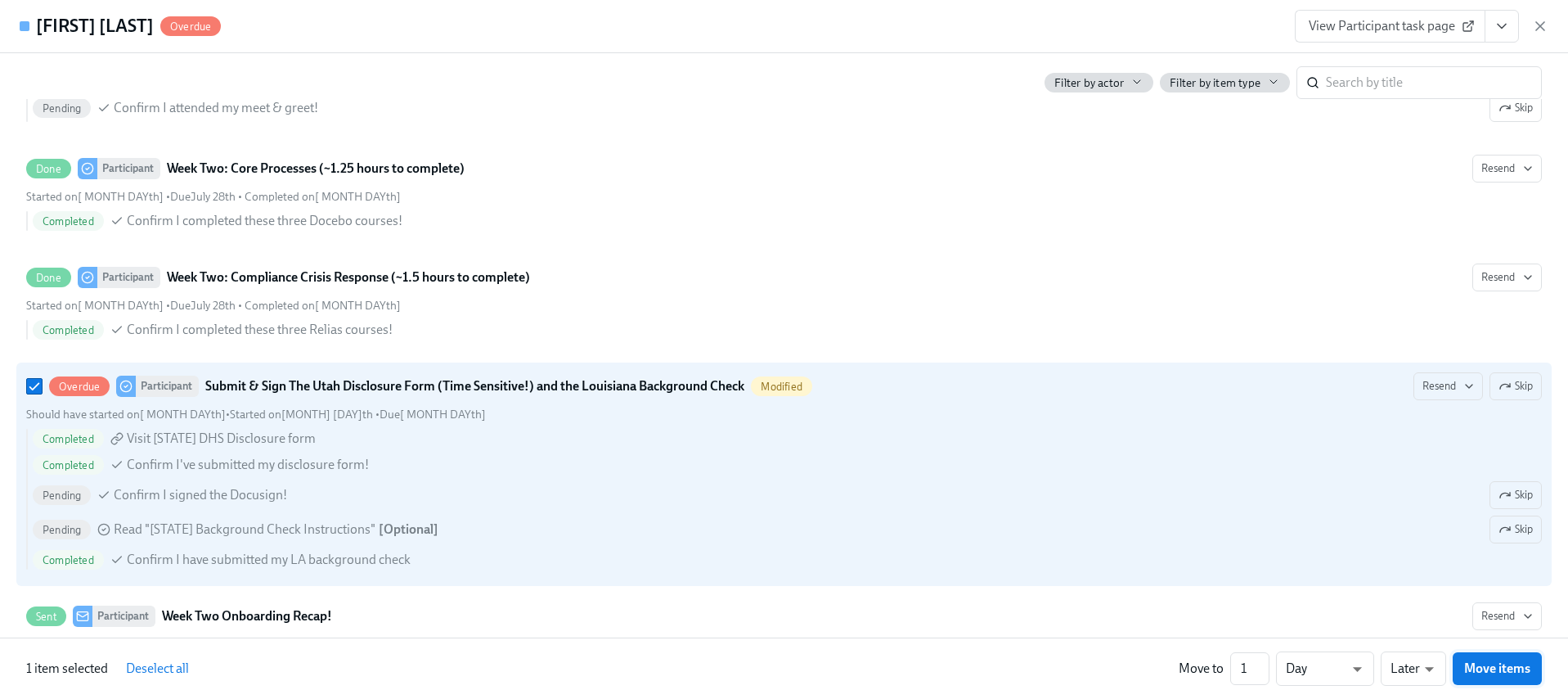 click on "Move items" at bounding box center (1497, 669) 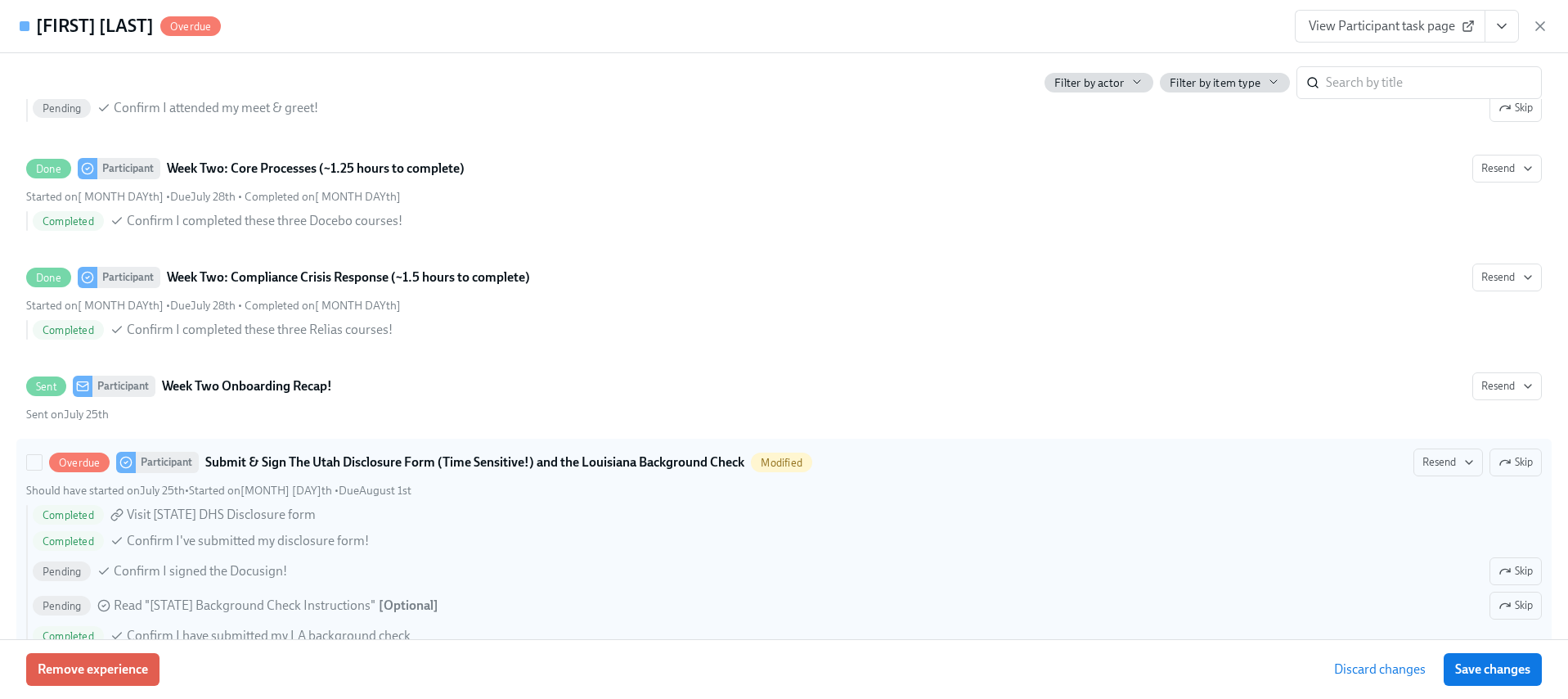 click on "Completed Visit [STATE] DHS Disclosure form Completed Confirm I've submitted my disclosure form! Pending Confirm I signed the Docusign! Skip Pending Read "Louisiana Background Check Instructions" [ Optional ] Skip Completed Confirm I have submitted my LA background check" at bounding box center (784, 575) 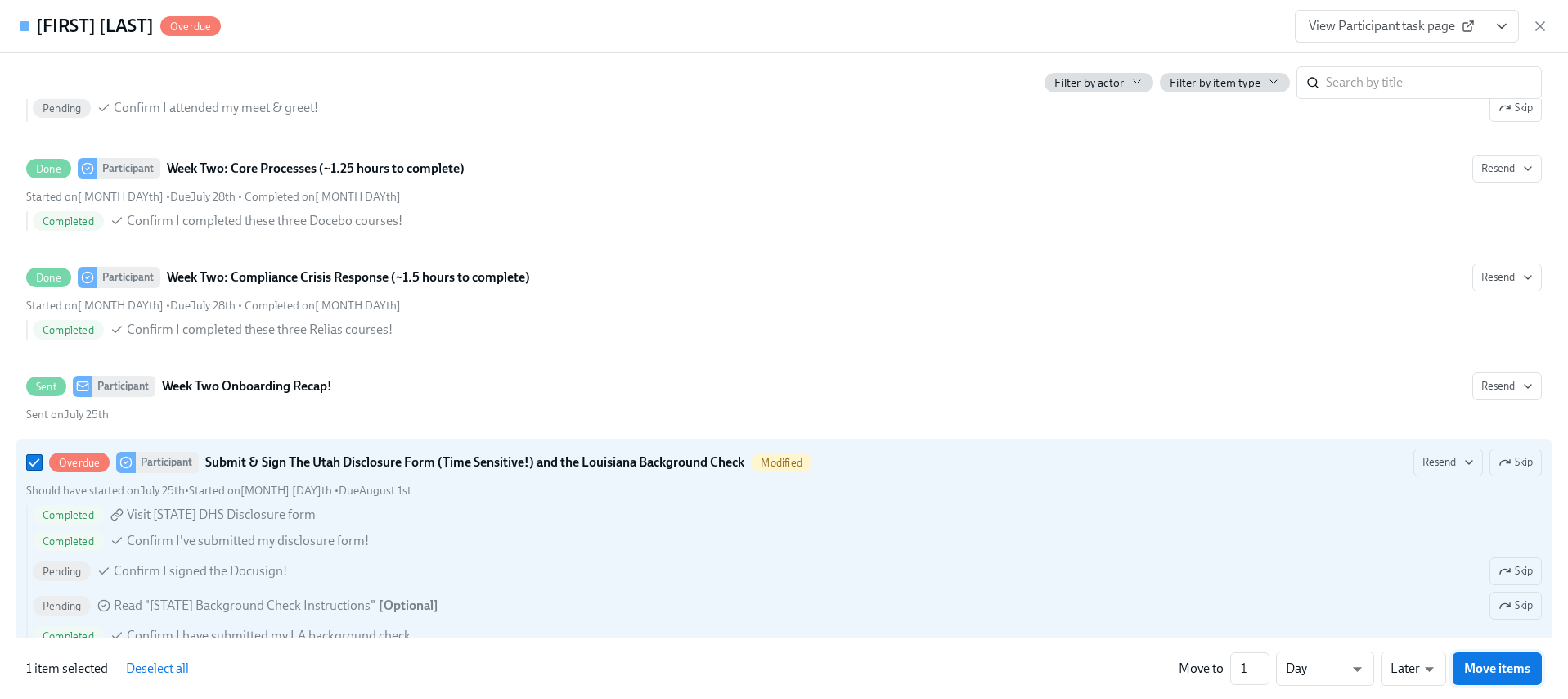click on "Move items" at bounding box center (1497, 669) 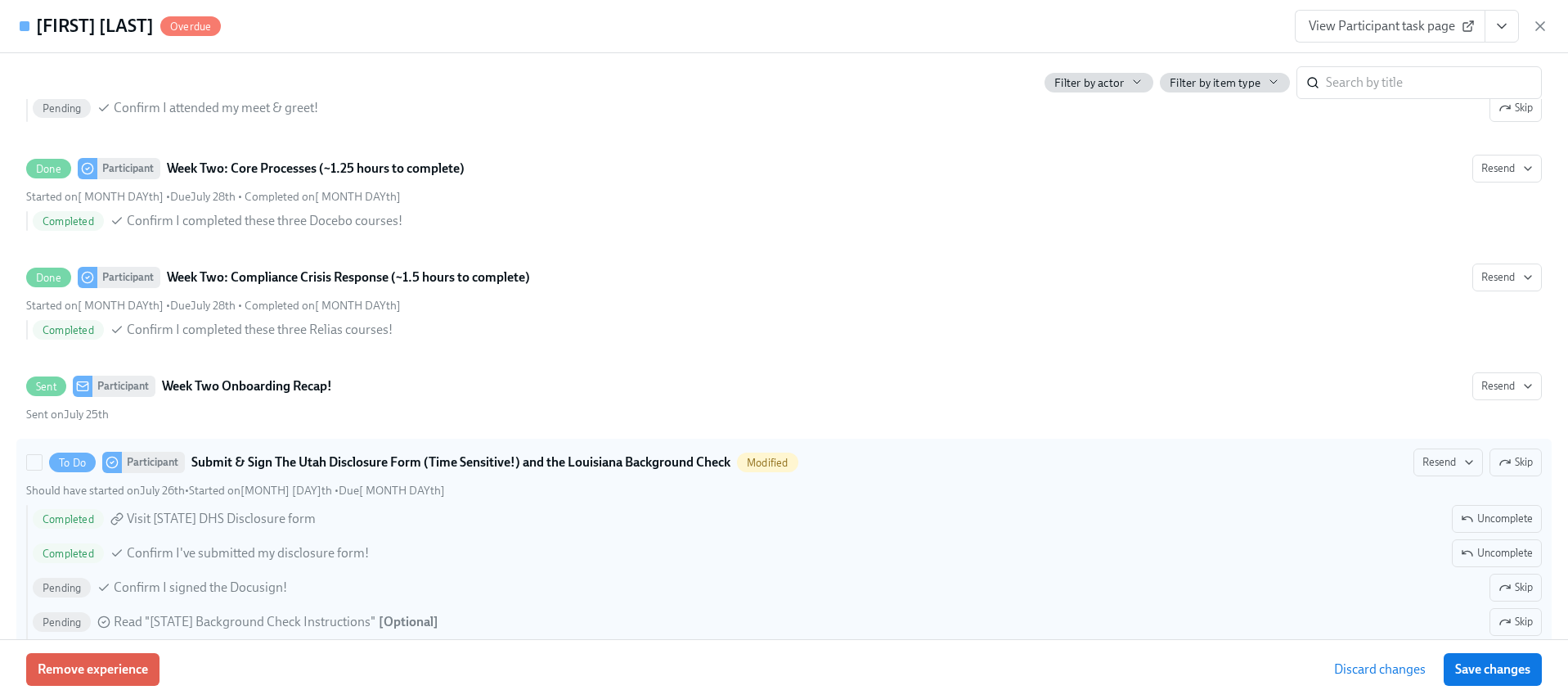 scroll, scrollTop: 2226, scrollLeft: 0, axis: vertical 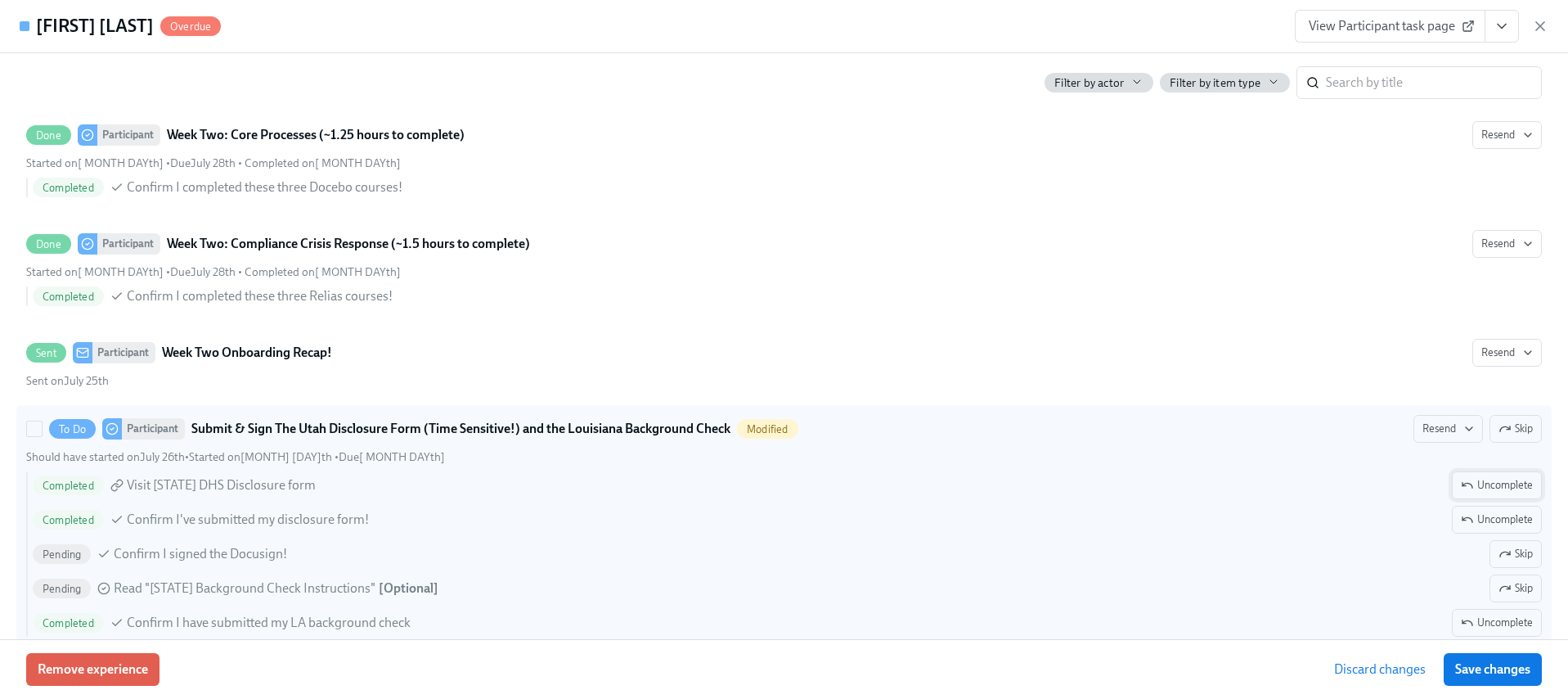 click on "Uncomplete" at bounding box center (1497, 485) 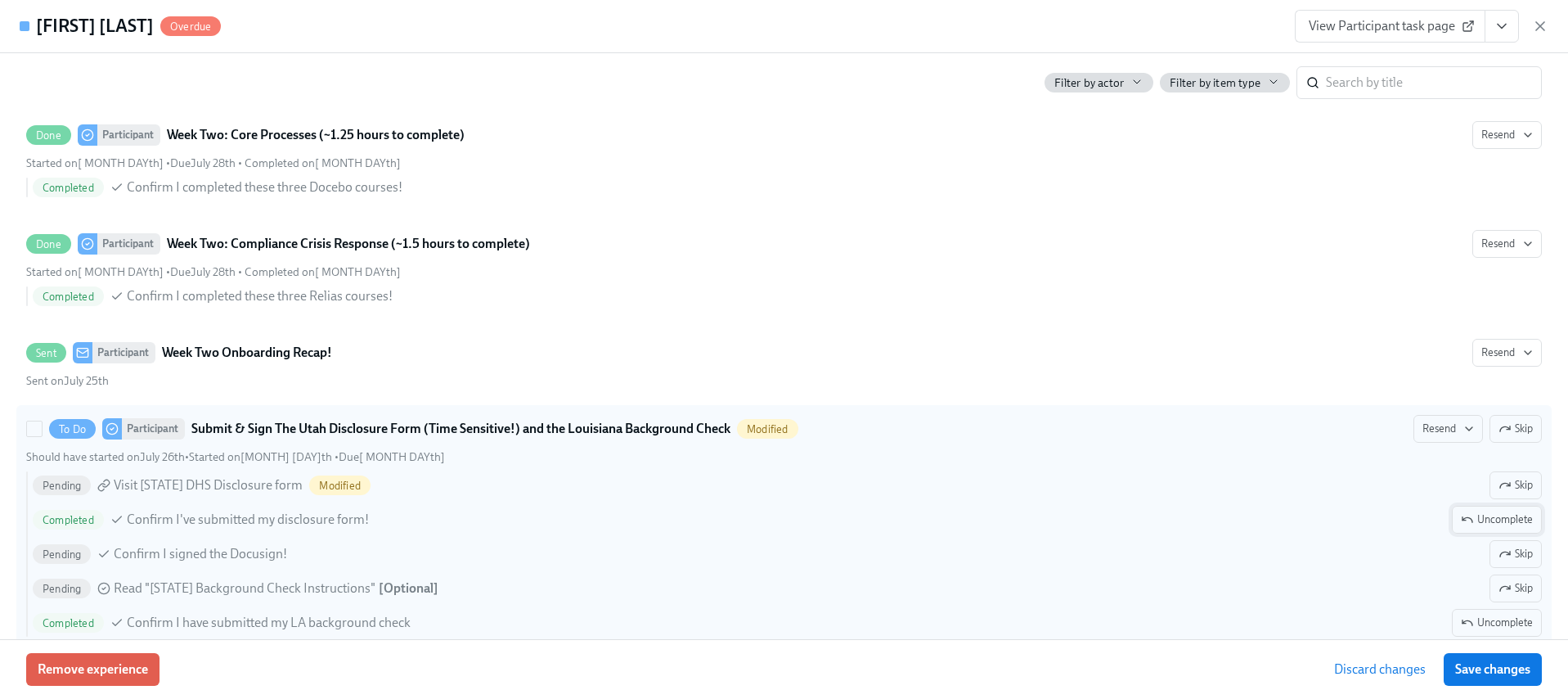 click on "Uncomplete" at bounding box center [1497, 520] 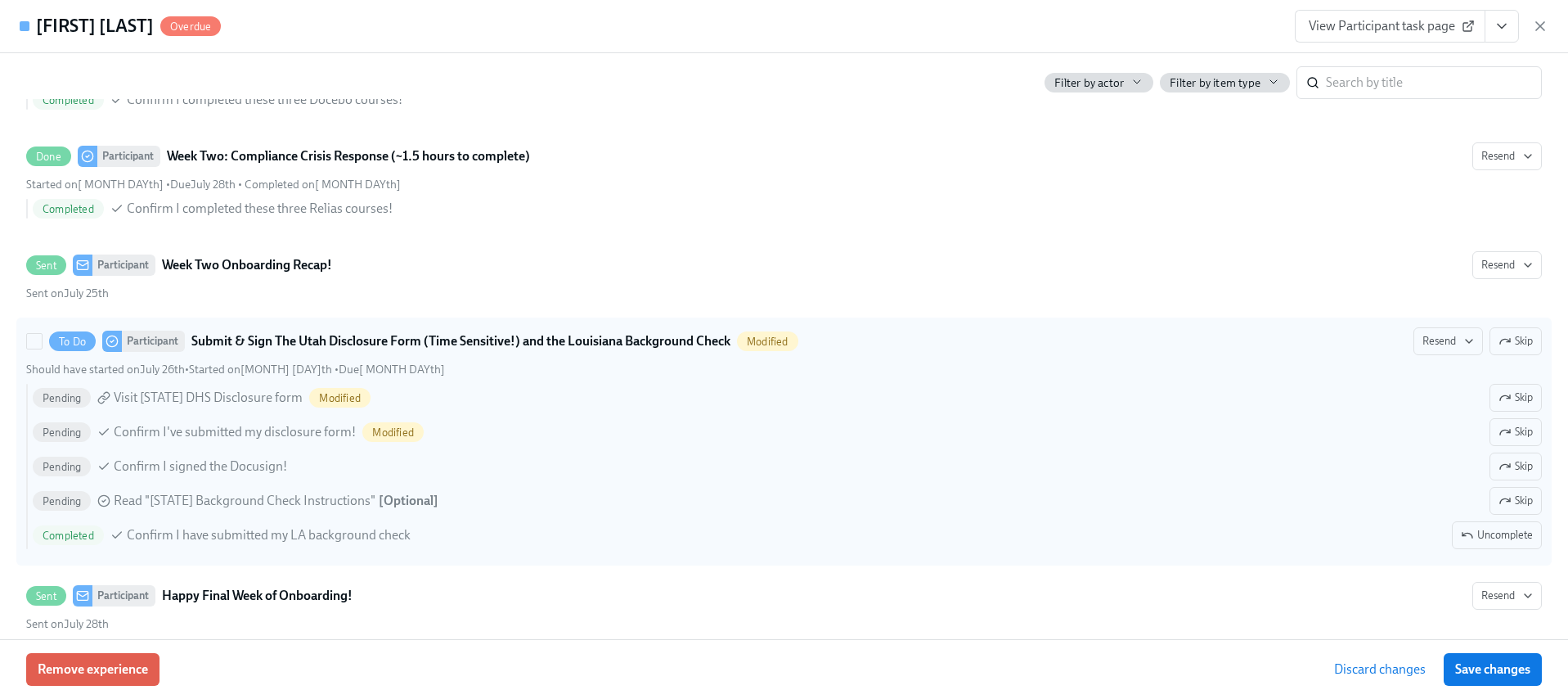 scroll, scrollTop: 2336, scrollLeft: 0, axis: vertical 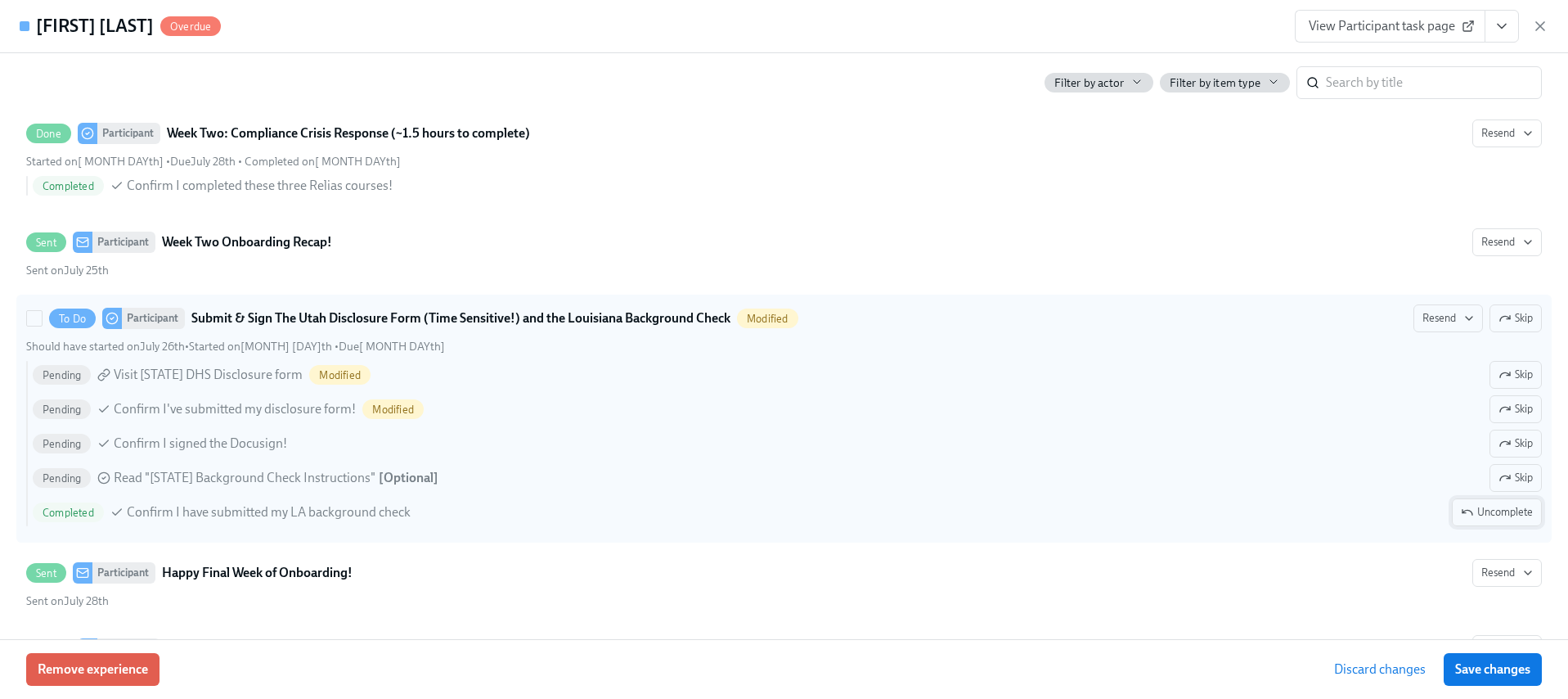 click on "Uncomplete" at bounding box center [1497, 512] 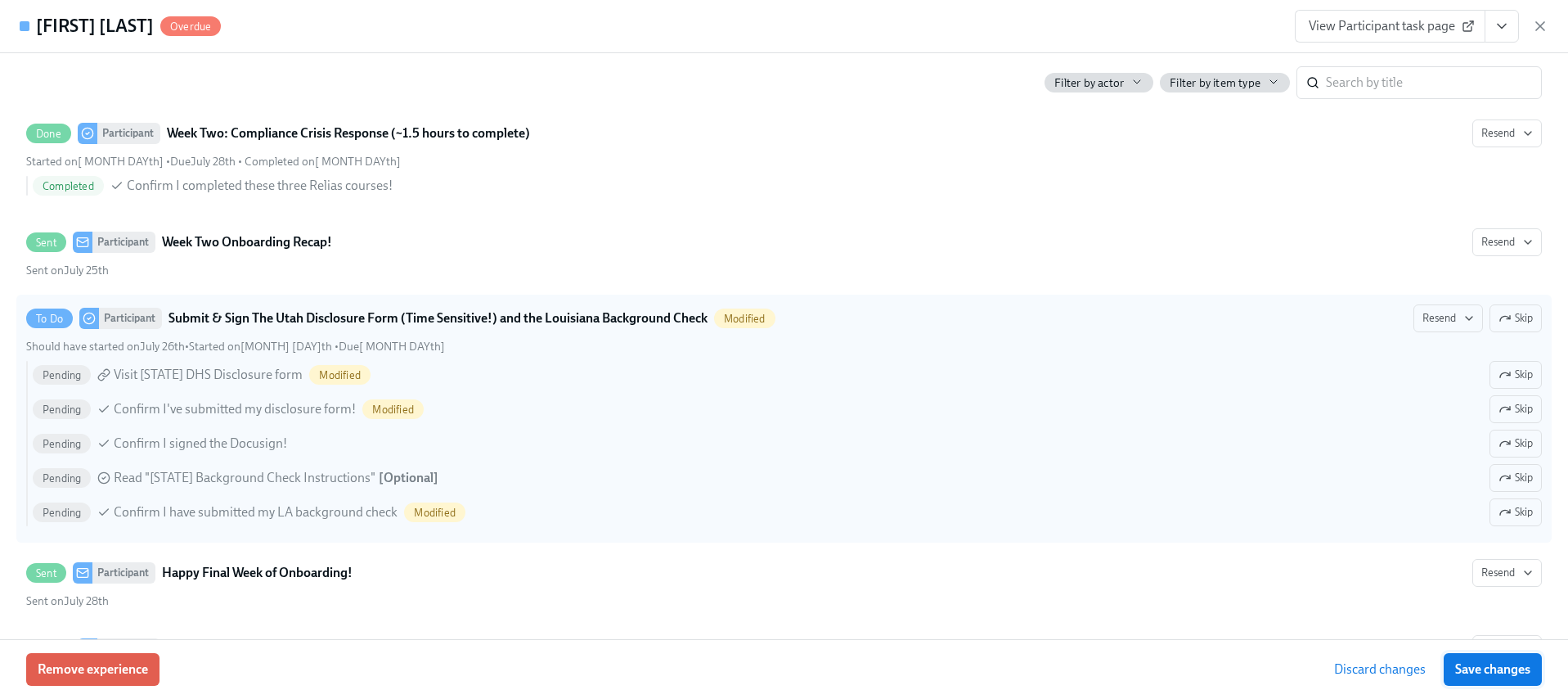 click on "Save changes" at bounding box center [1493, 670] 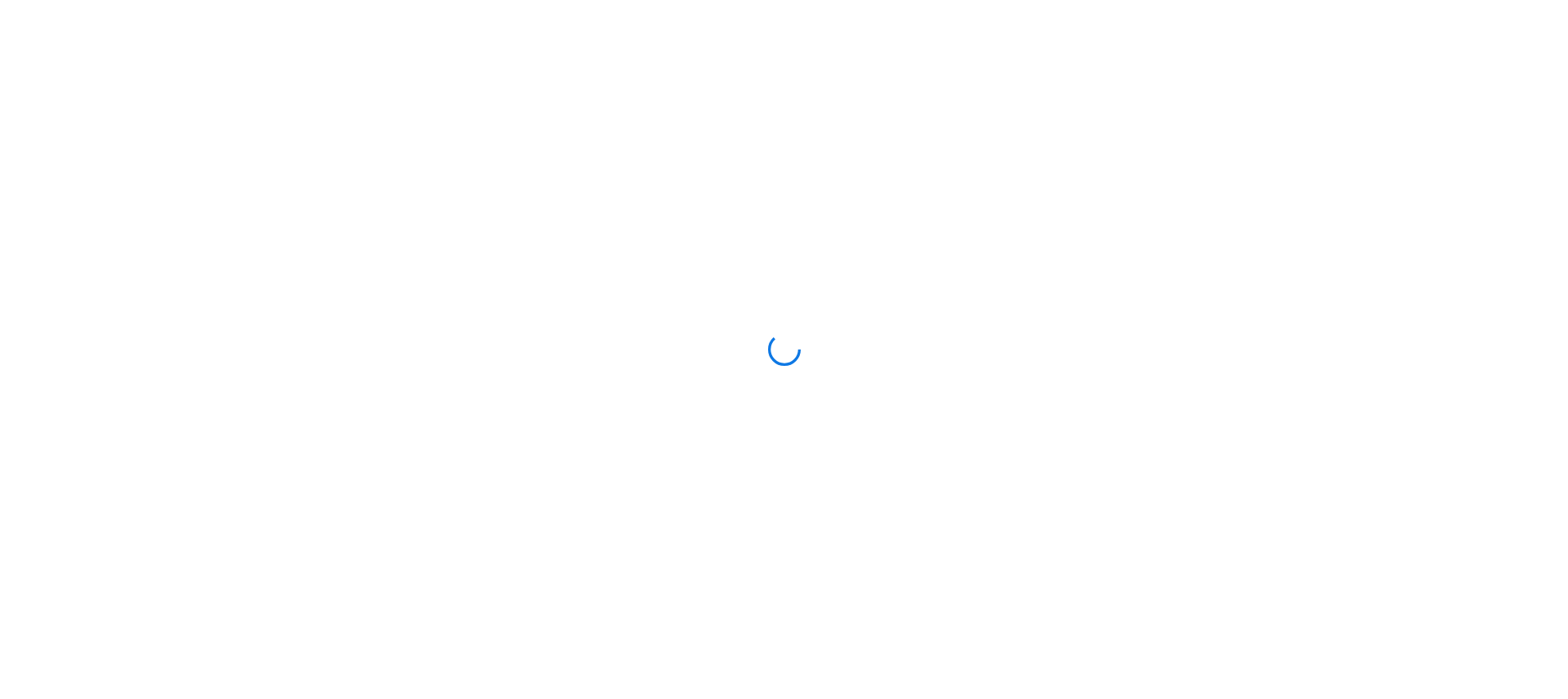 scroll, scrollTop: 0, scrollLeft: 0, axis: both 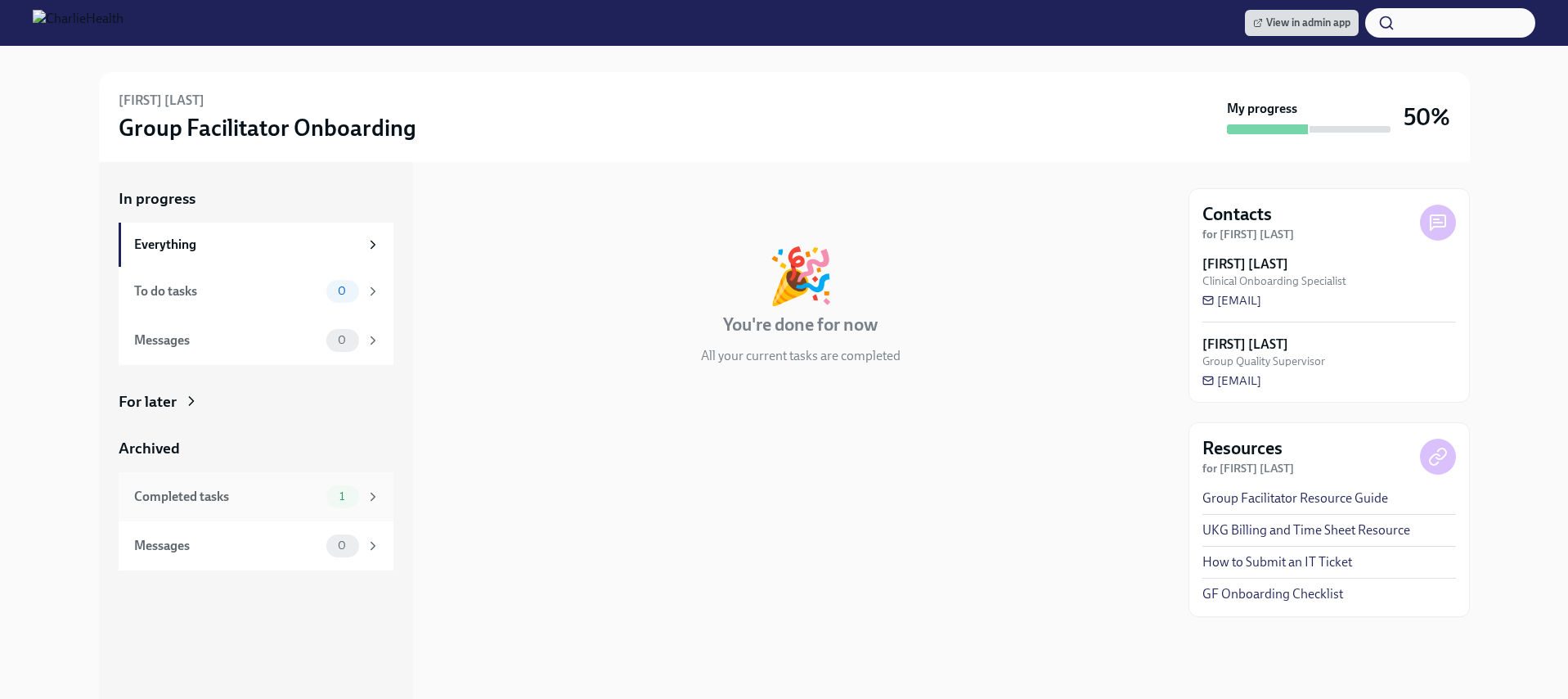 click on "Completed tasks 1" at bounding box center [256, 497] 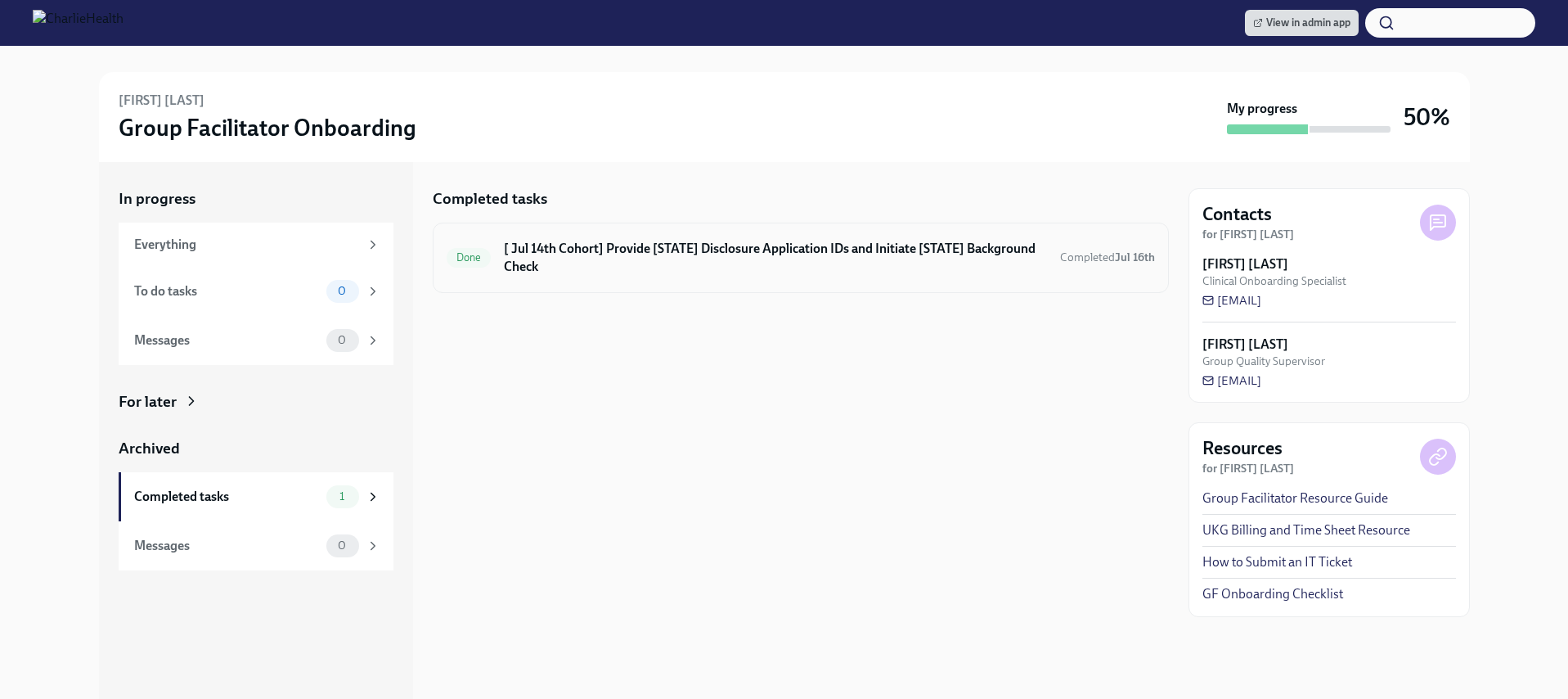 click on "[ [MONTH] [DAY]th Cohort] Provide [STATE] Disclosure Application IDs and Initiate LA Background Check" at bounding box center (775, 258) 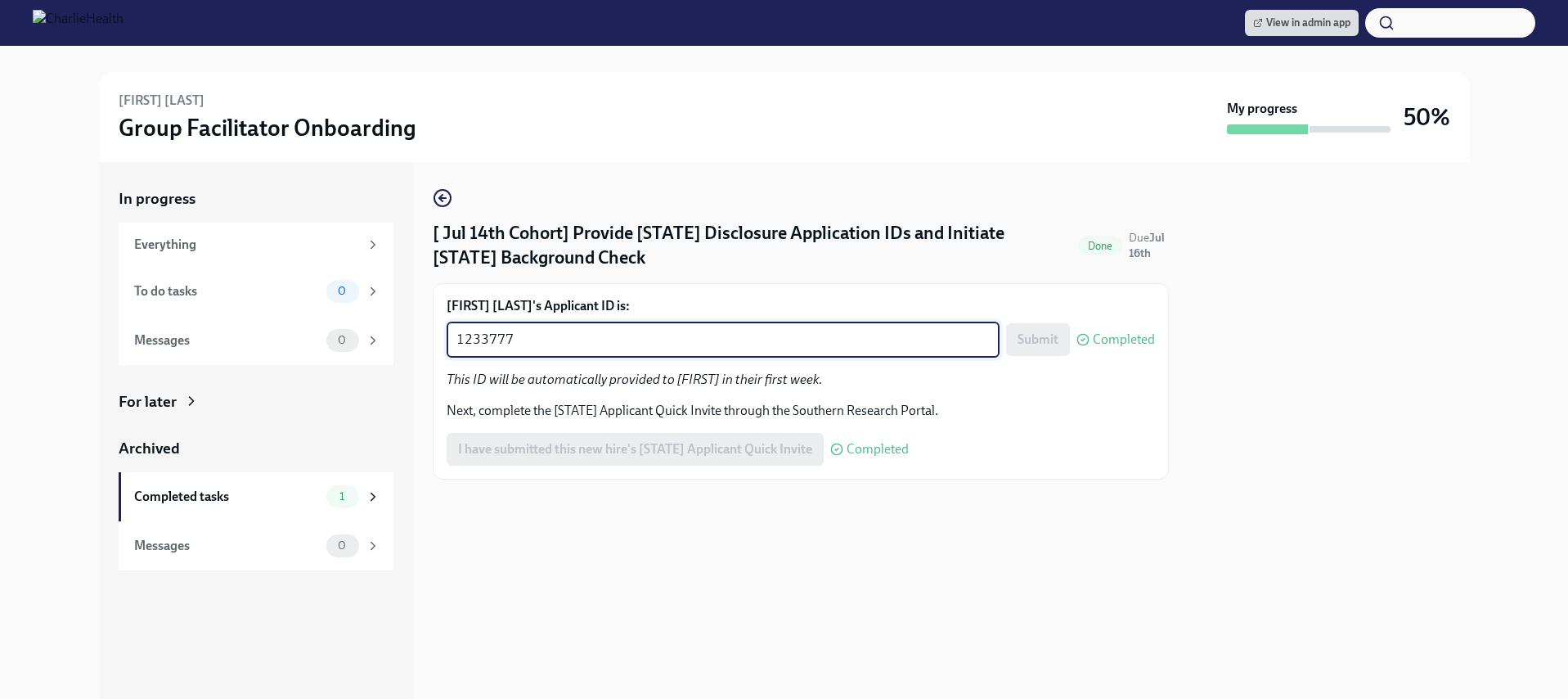 click on "1233777" at bounding box center (723, 340) 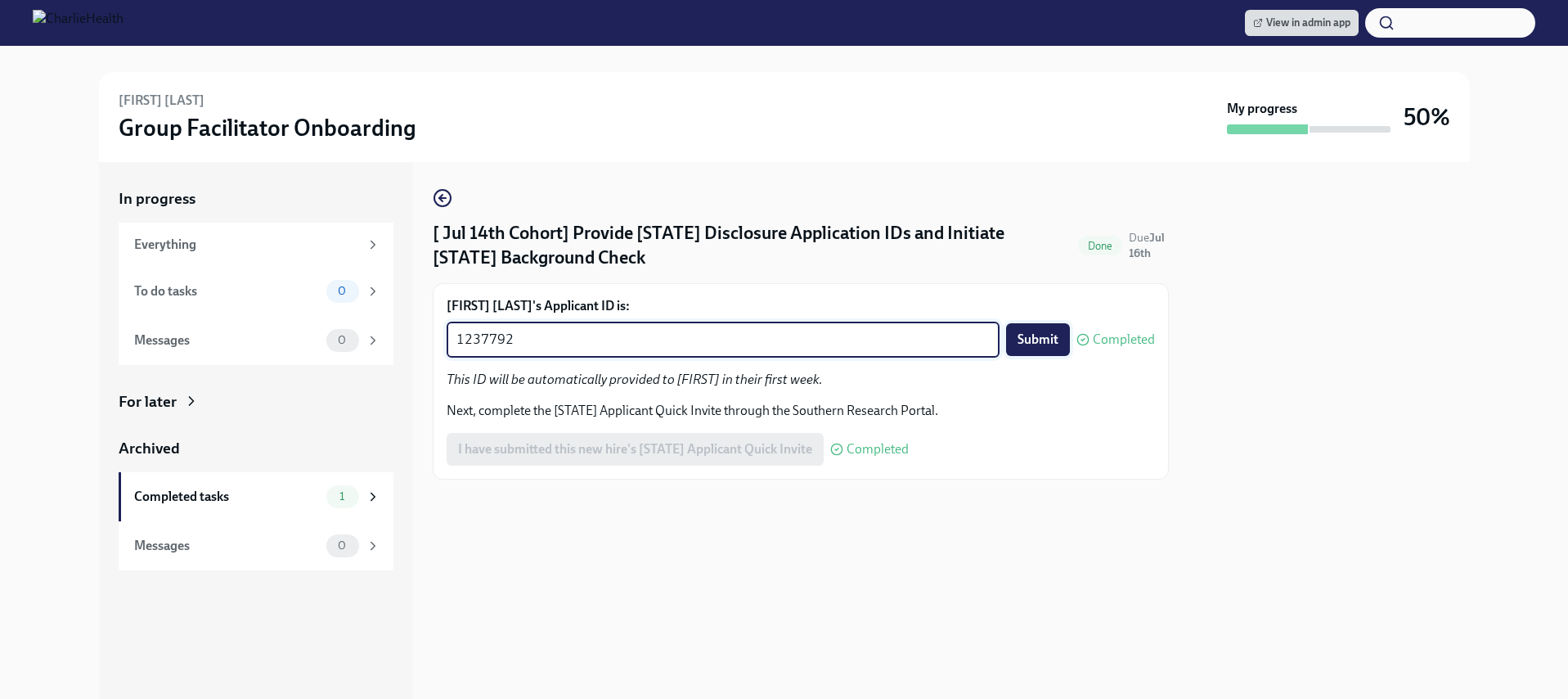 type on "1237792" 